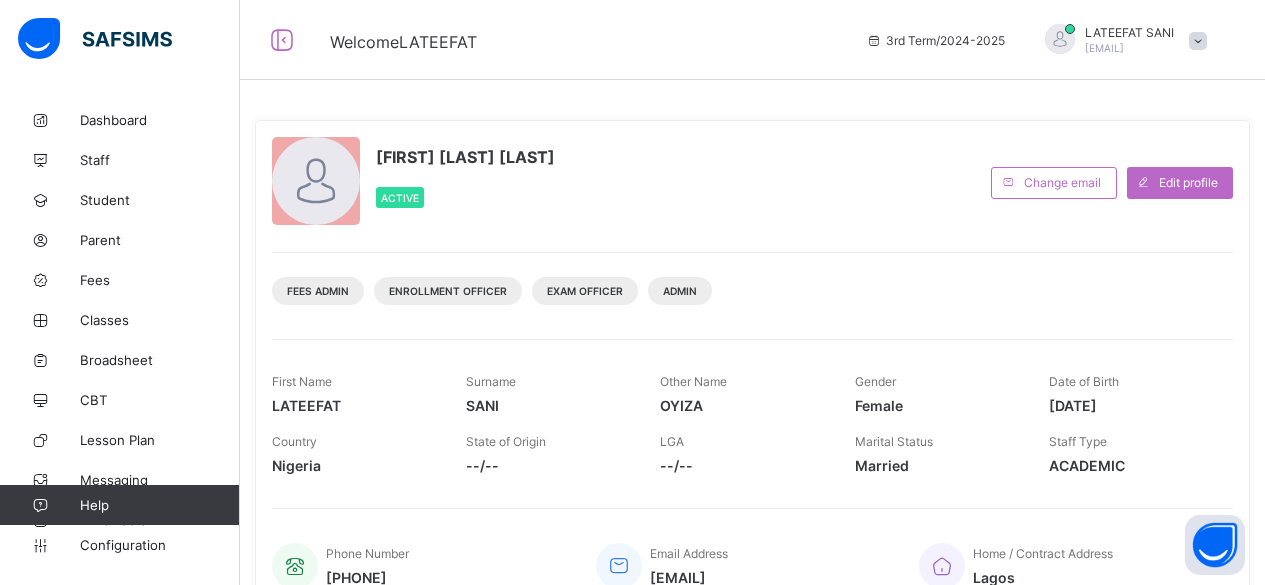 scroll, scrollTop: 0, scrollLeft: 0, axis: both 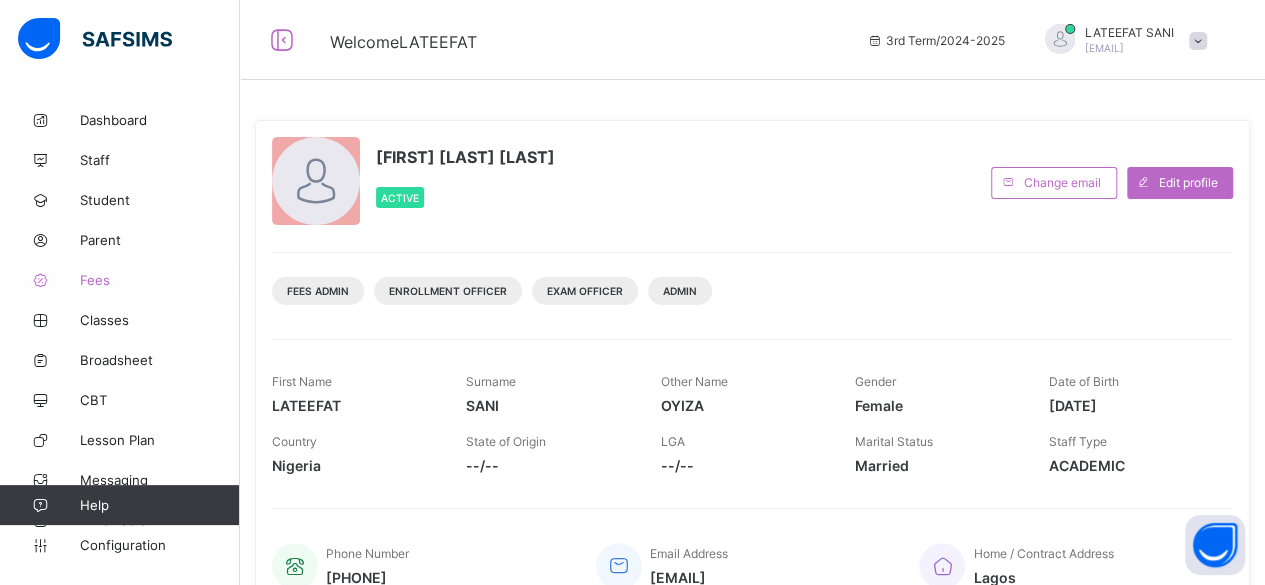 click on "Fees" at bounding box center (160, 280) 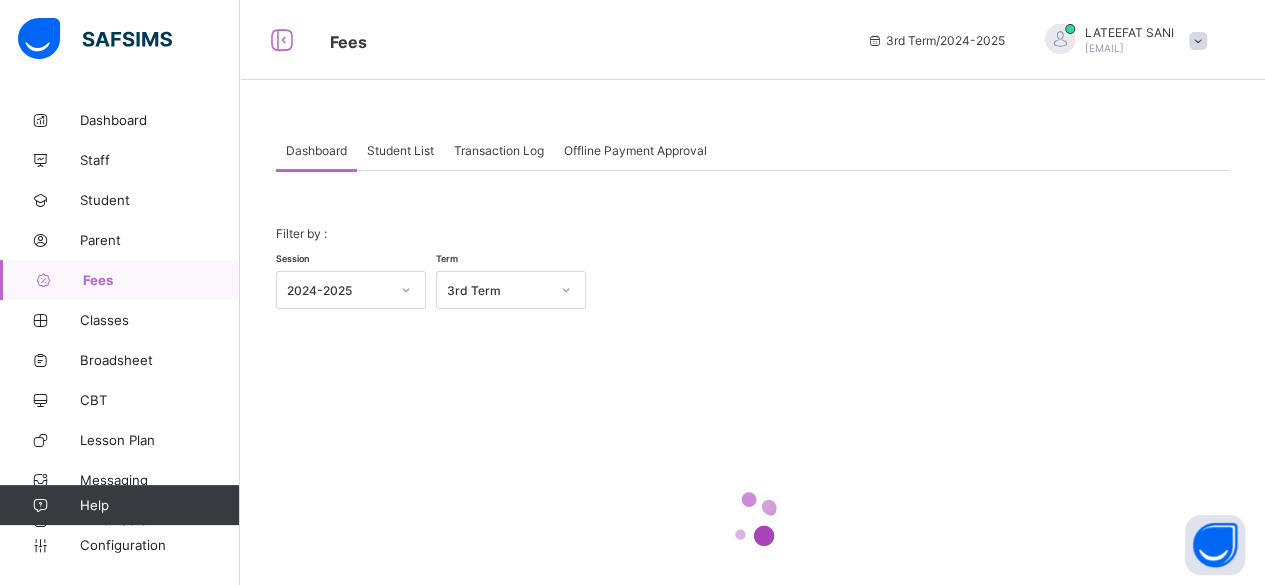 click on "Student List" at bounding box center [400, 150] 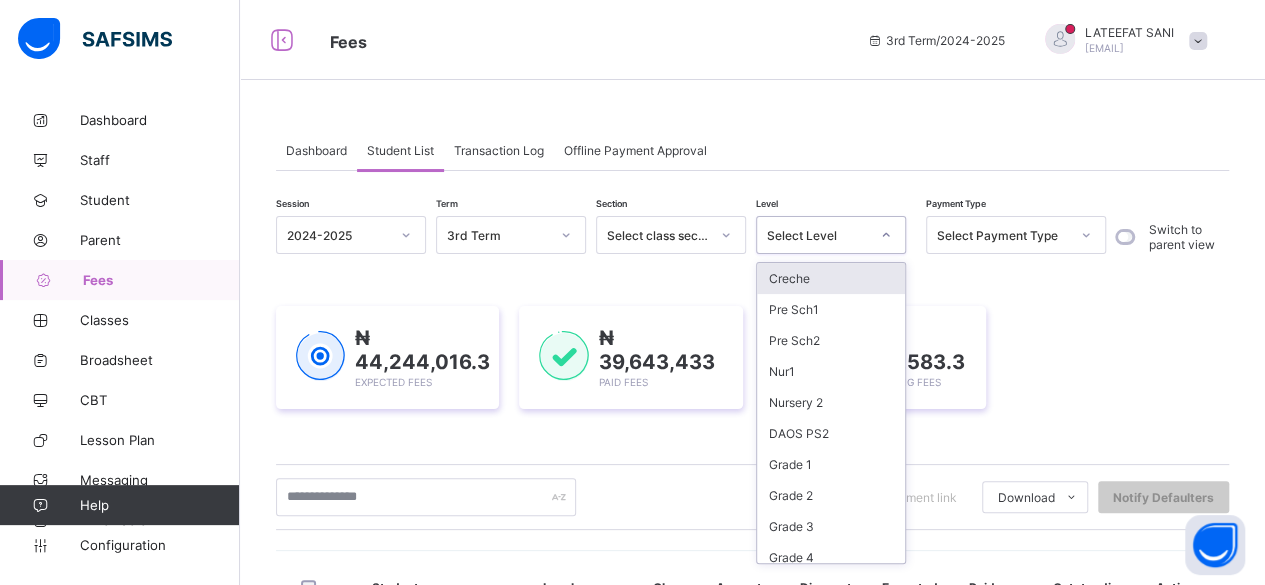 click 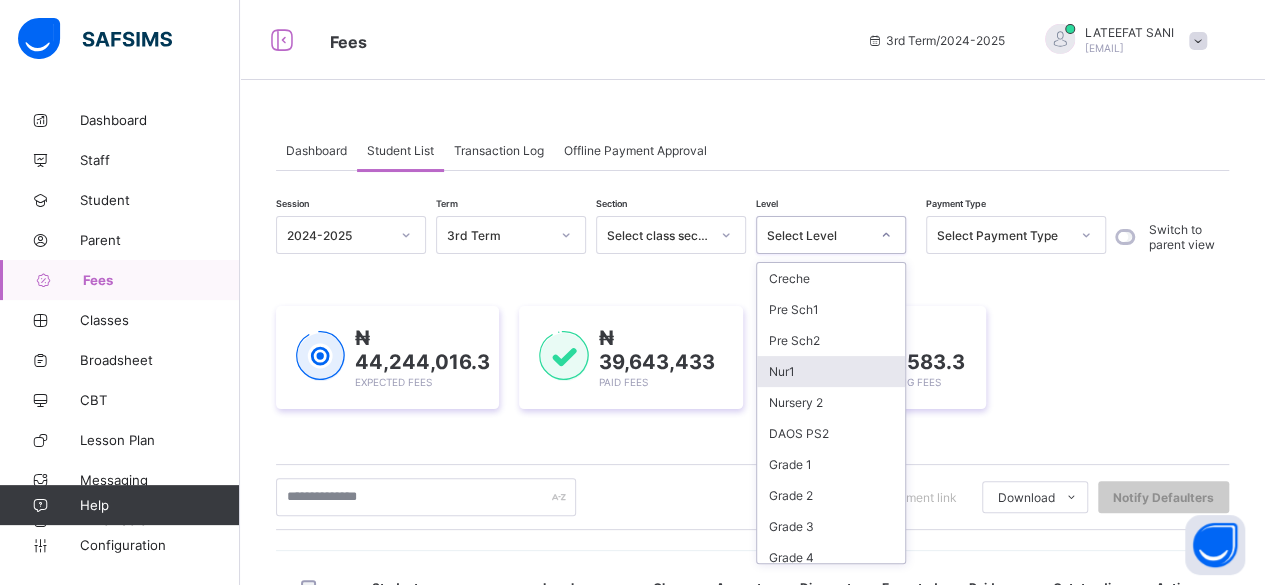 click on "Nur1" at bounding box center [831, 371] 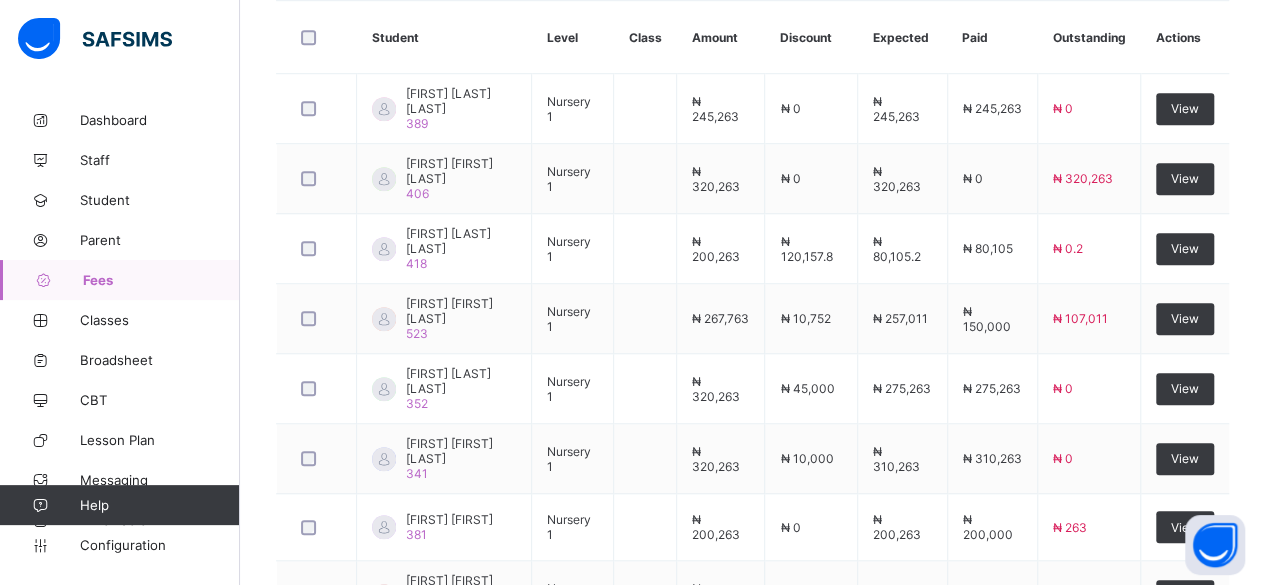 scroll, scrollTop: 684, scrollLeft: 0, axis: vertical 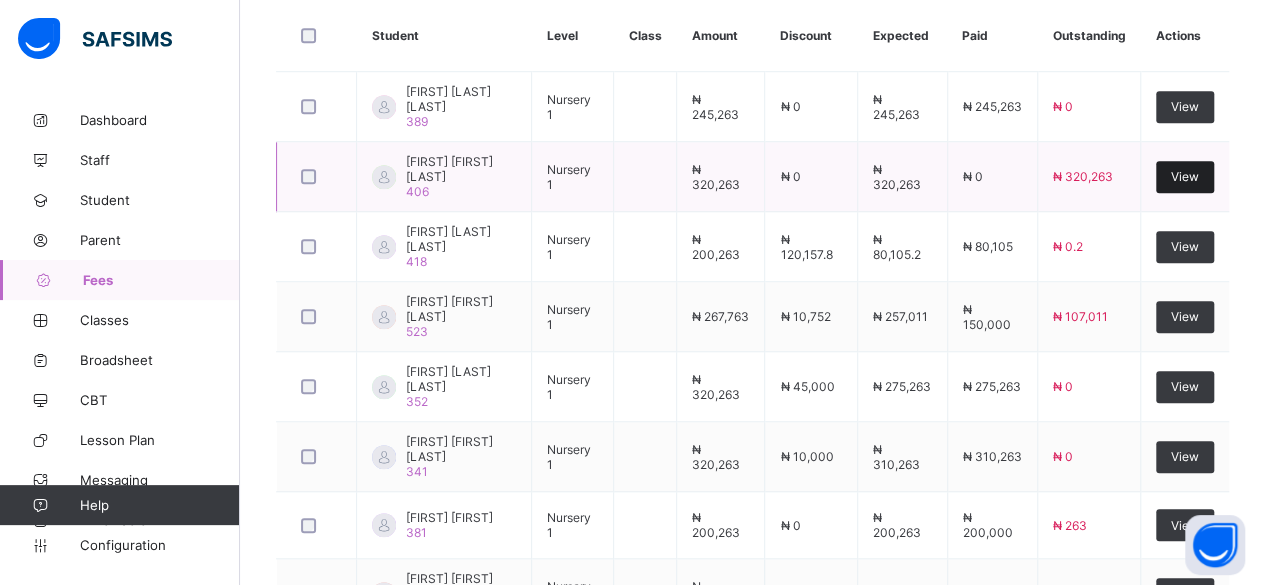 click on "View" at bounding box center [1185, 176] 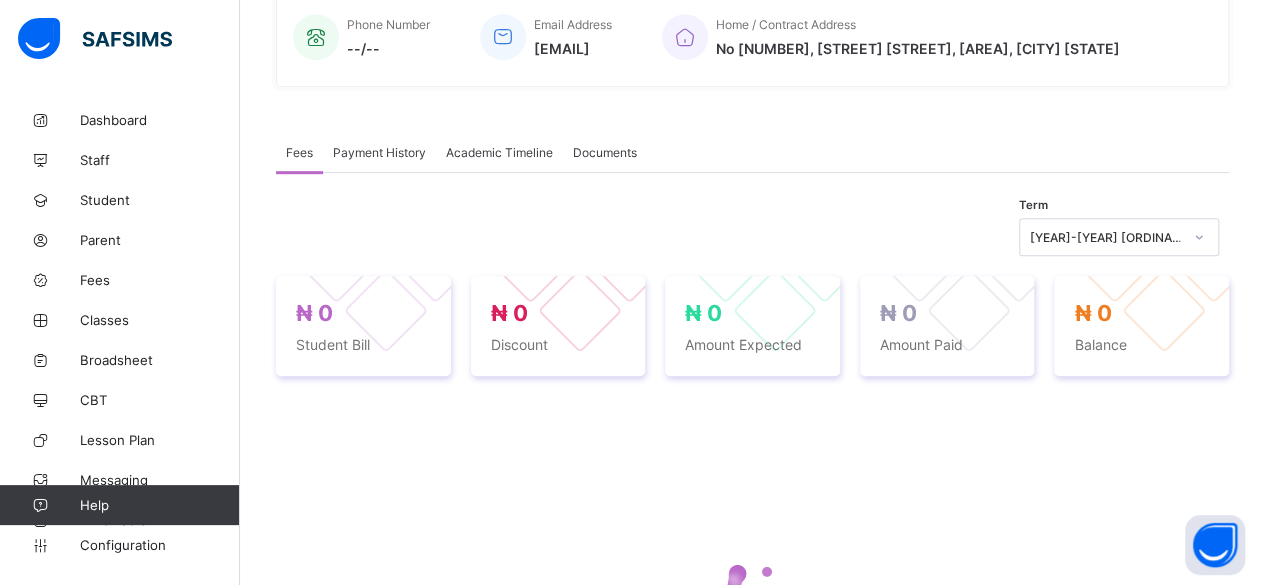 scroll, scrollTop: 684, scrollLeft: 0, axis: vertical 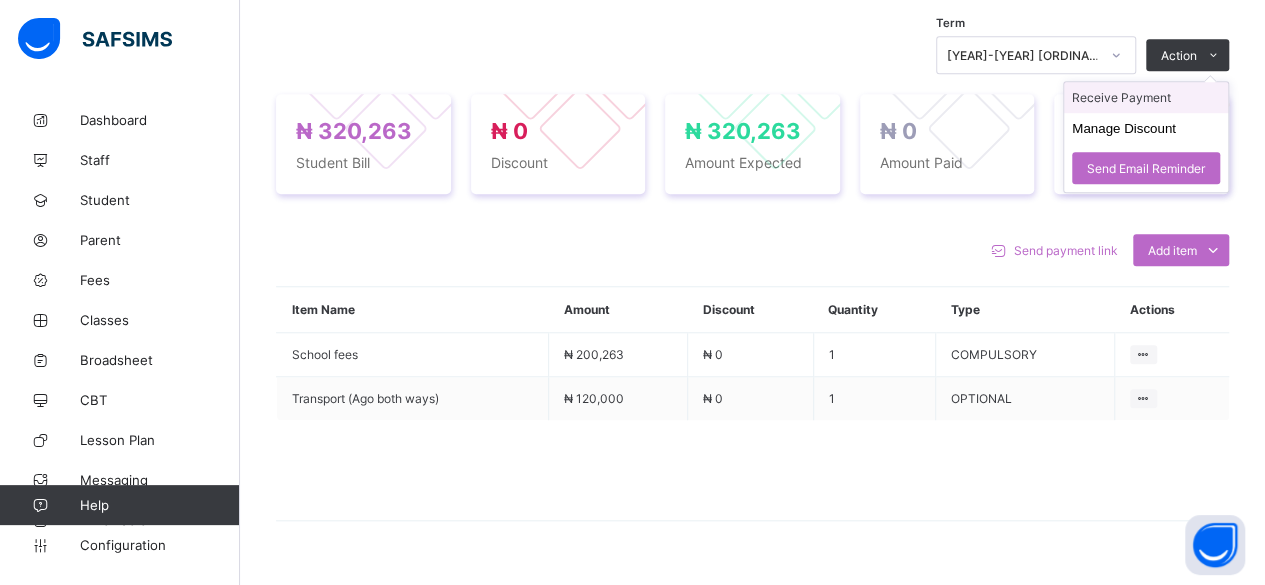 click on "Receive Payment" at bounding box center (1146, 97) 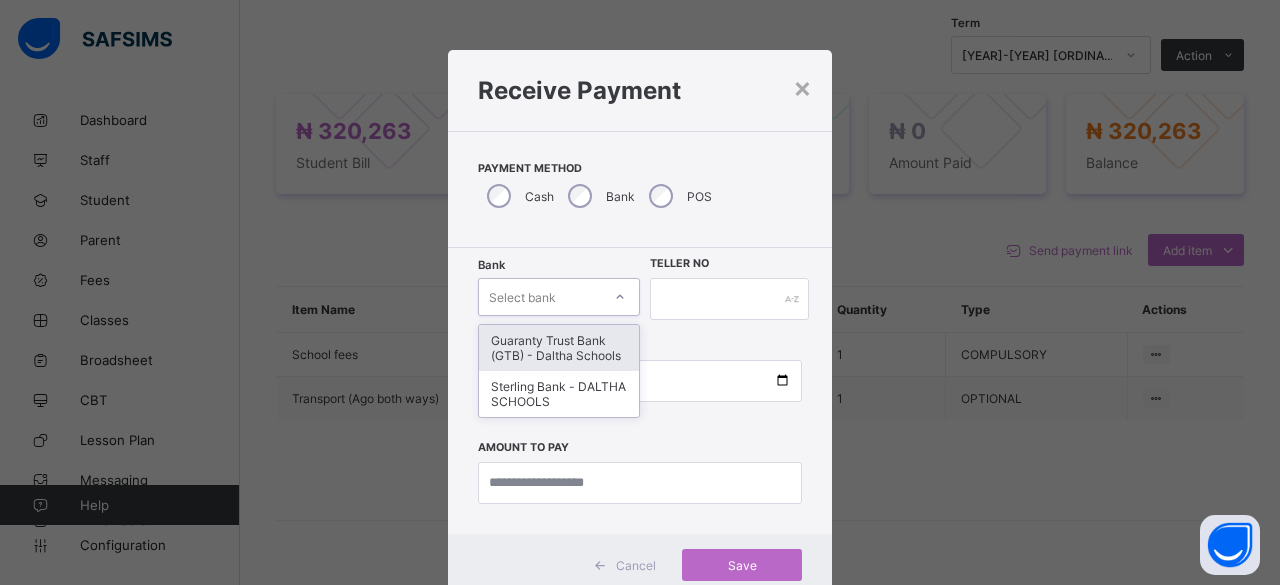 click 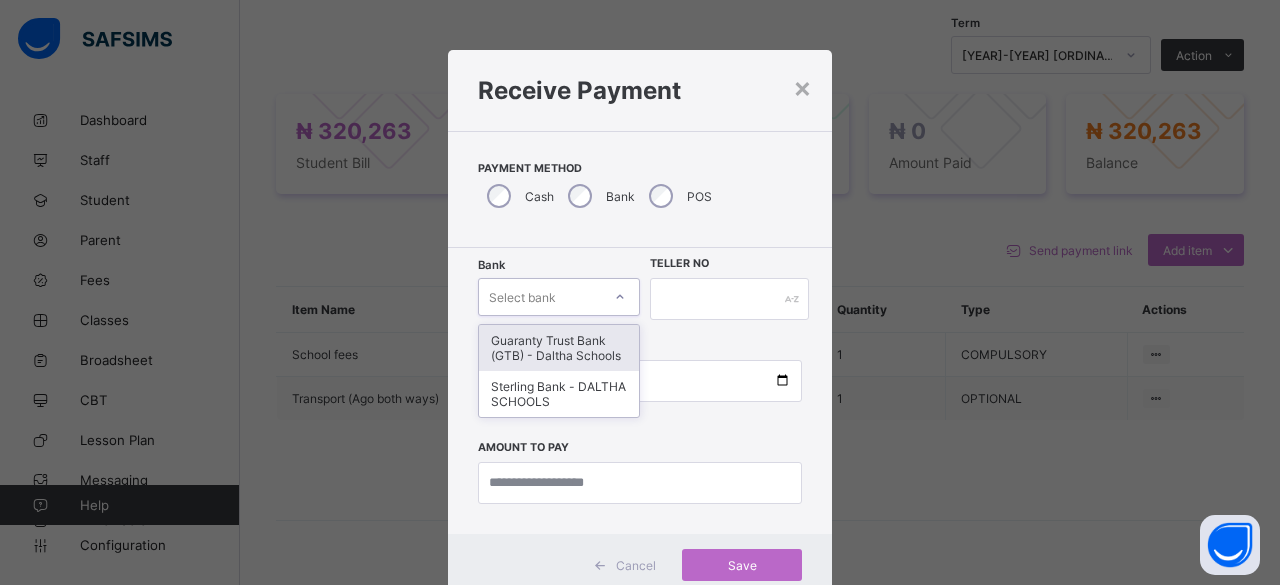 click on "Guaranty Trust Bank (GTB) - Daltha Schools" at bounding box center (559, 348) 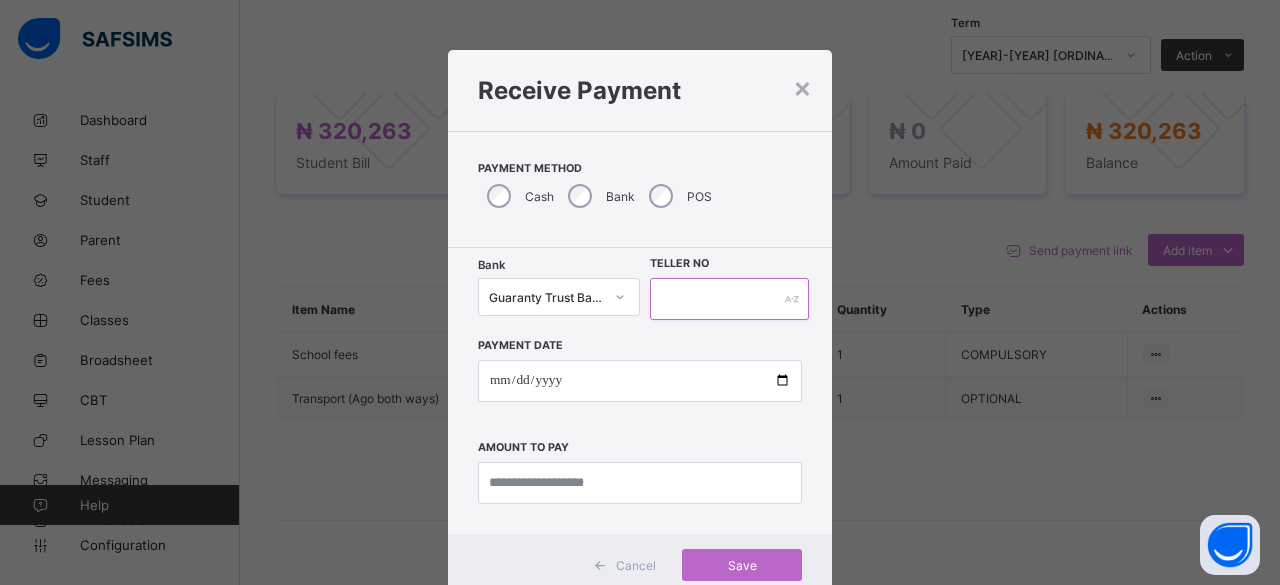 click at bounding box center [729, 299] 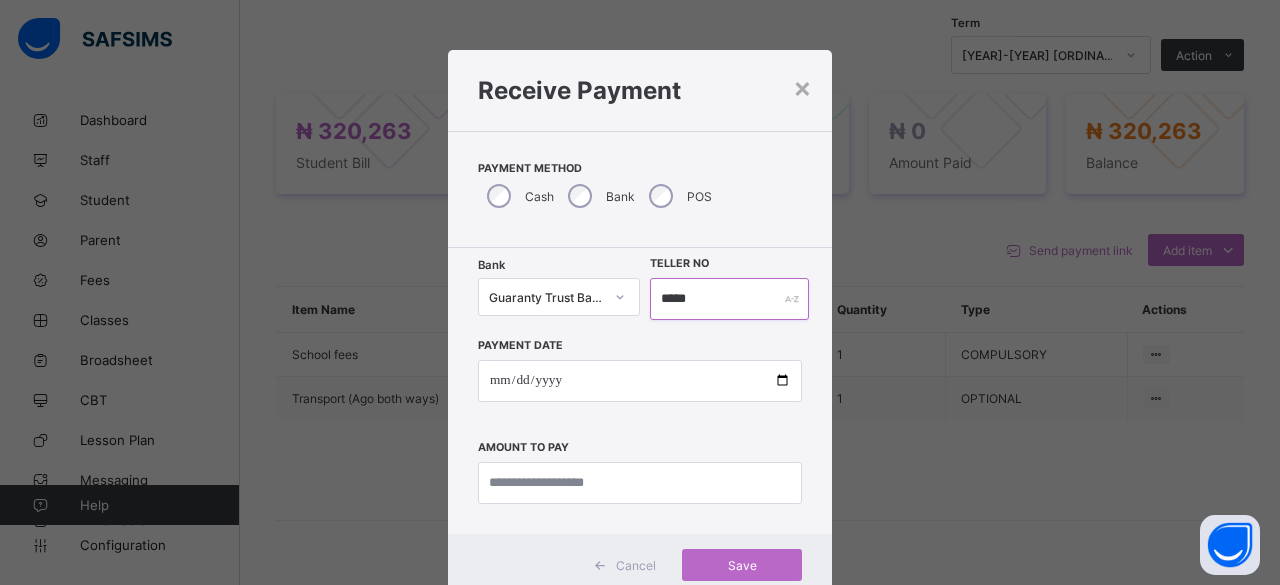 type on "*****" 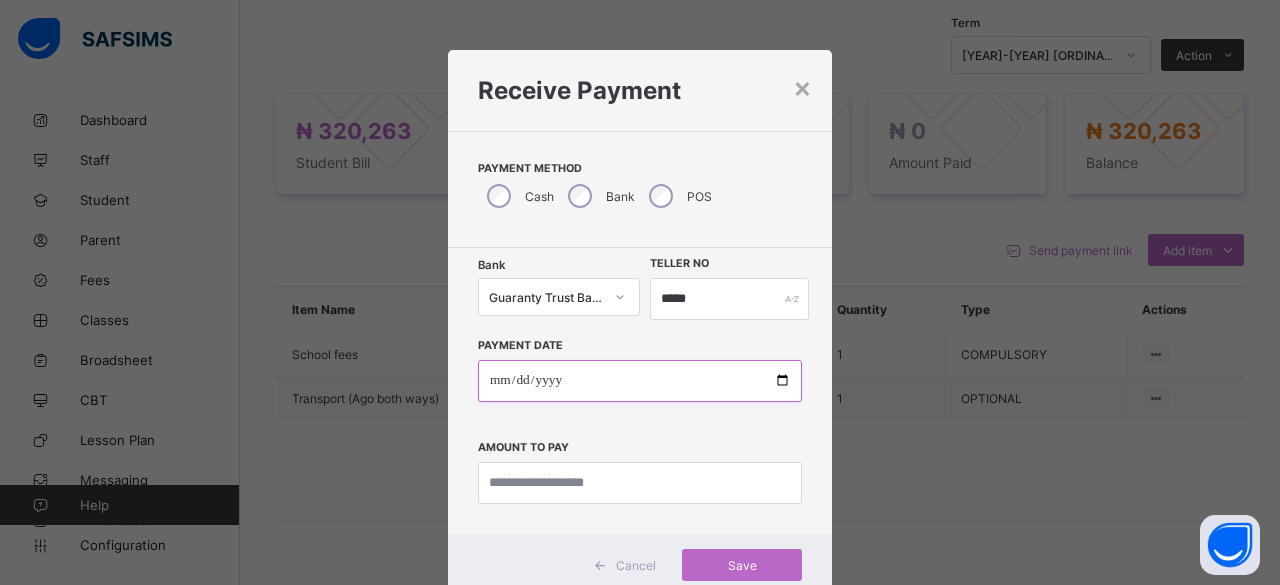 click at bounding box center [640, 381] 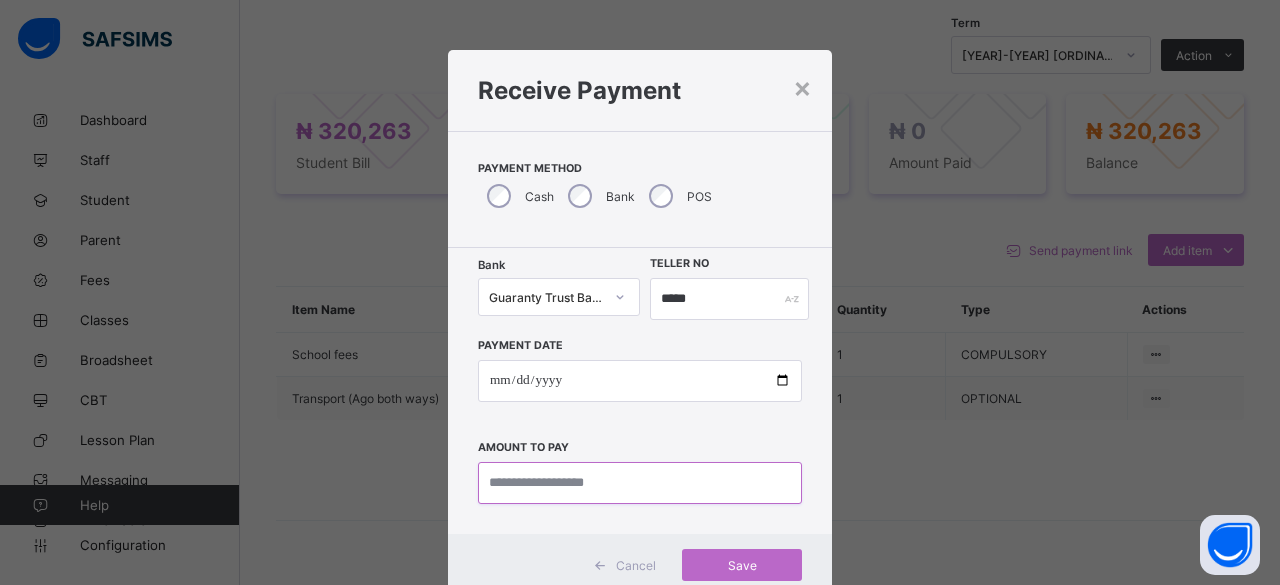 click at bounding box center (640, 483) 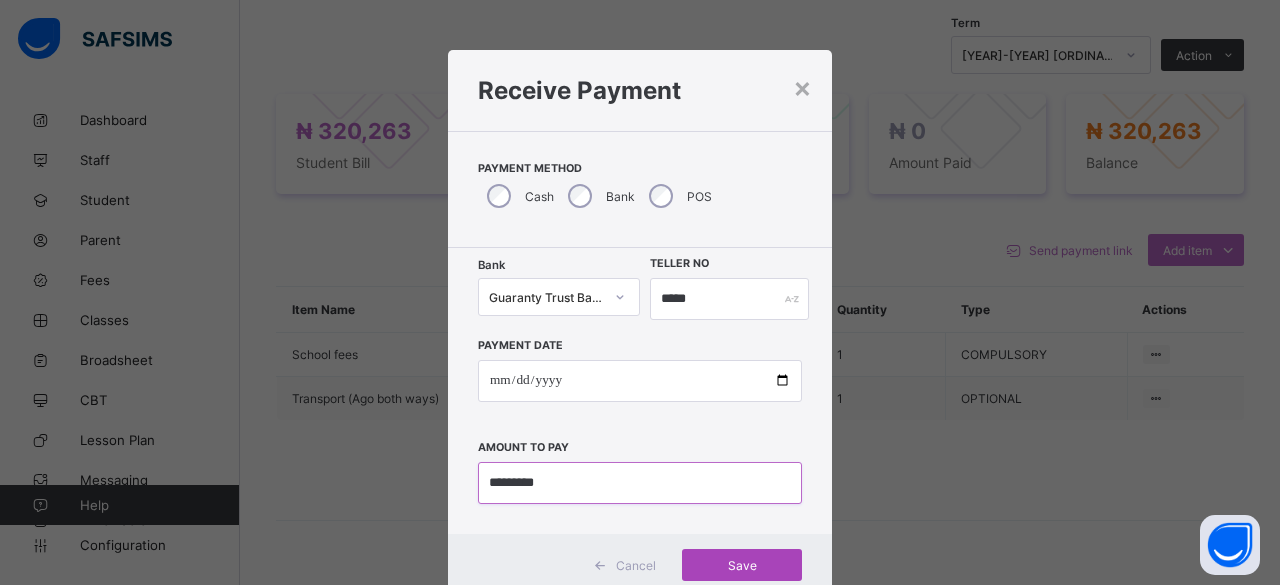 type on "*********" 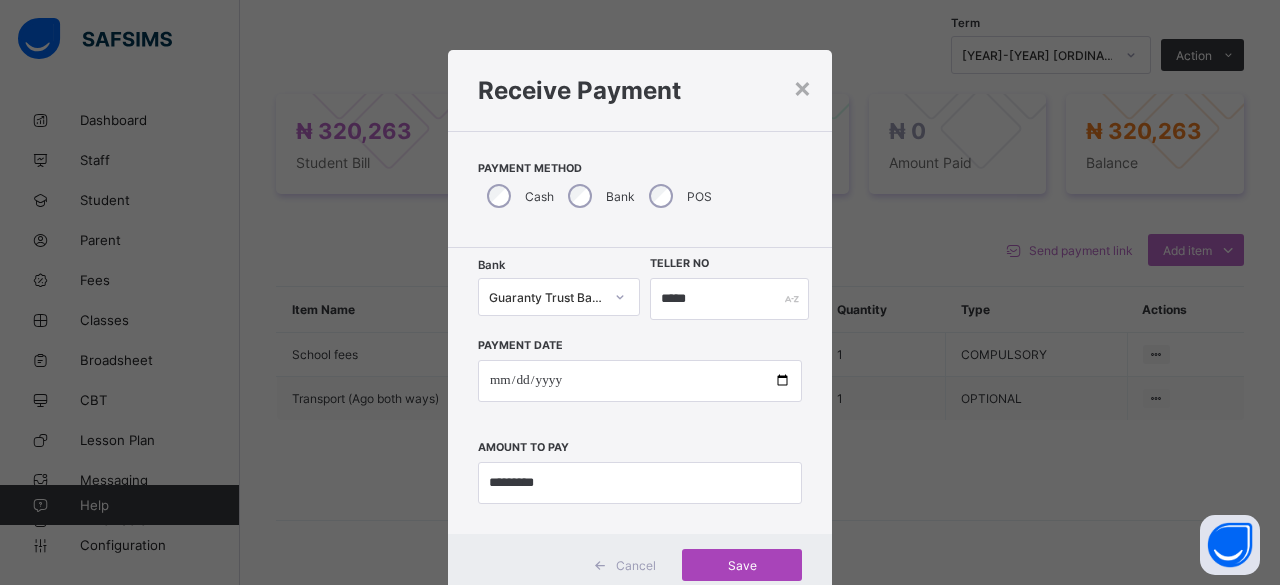 click on "Save" at bounding box center [742, 565] 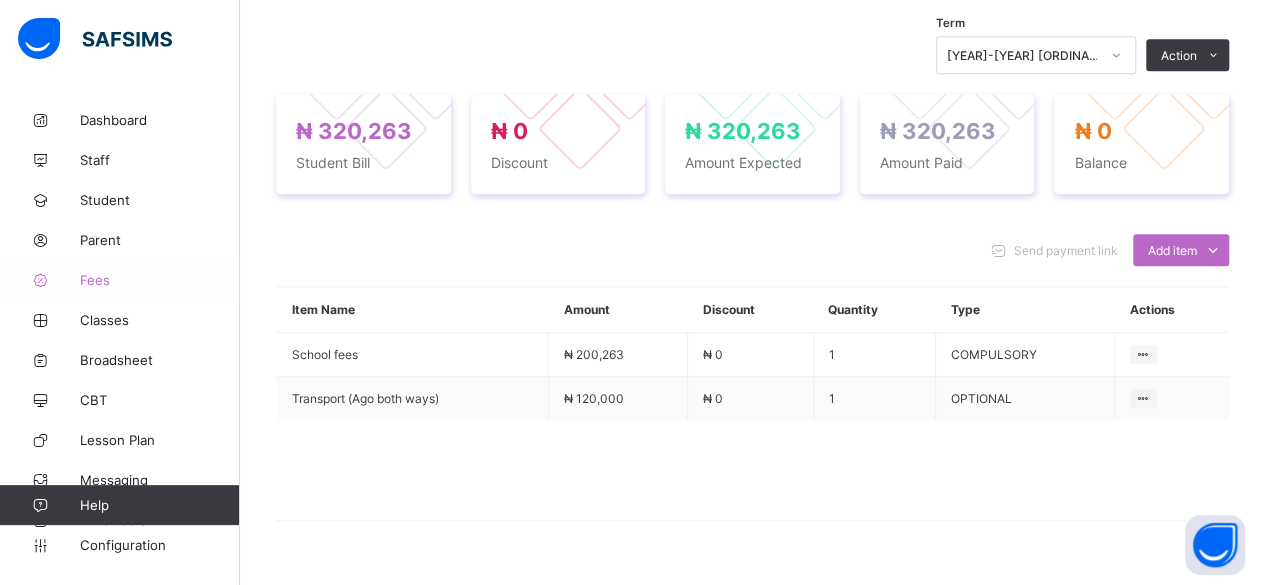 click on "Fees" at bounding box center (160, 280) 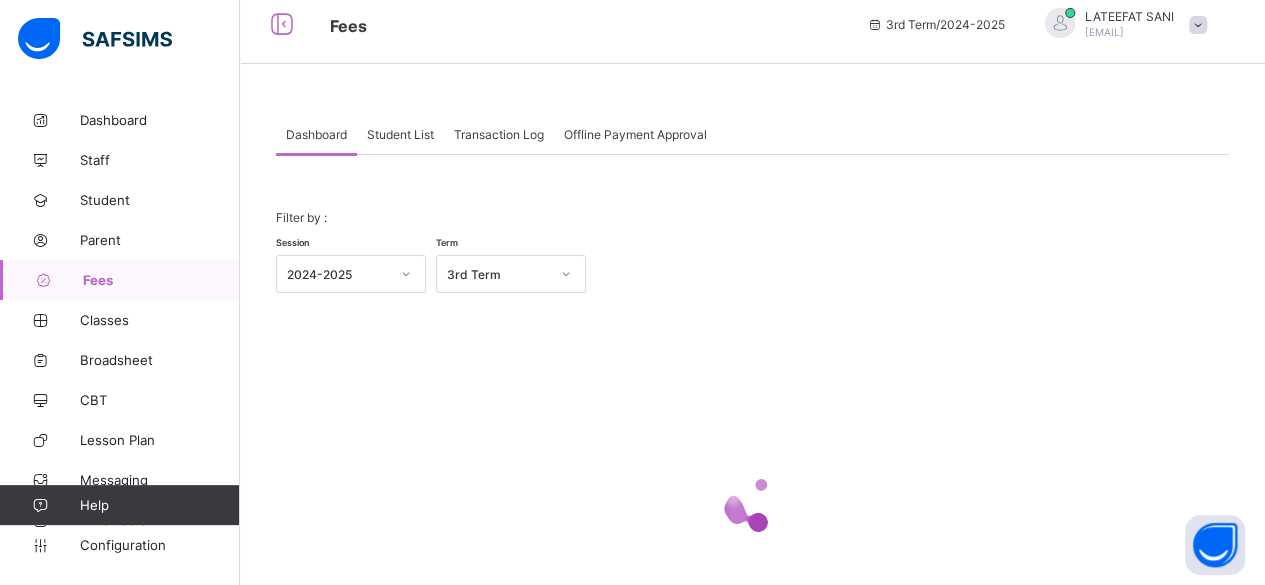 scroll, scrollTop: 12, scrollLeft: 0, axis: vertical 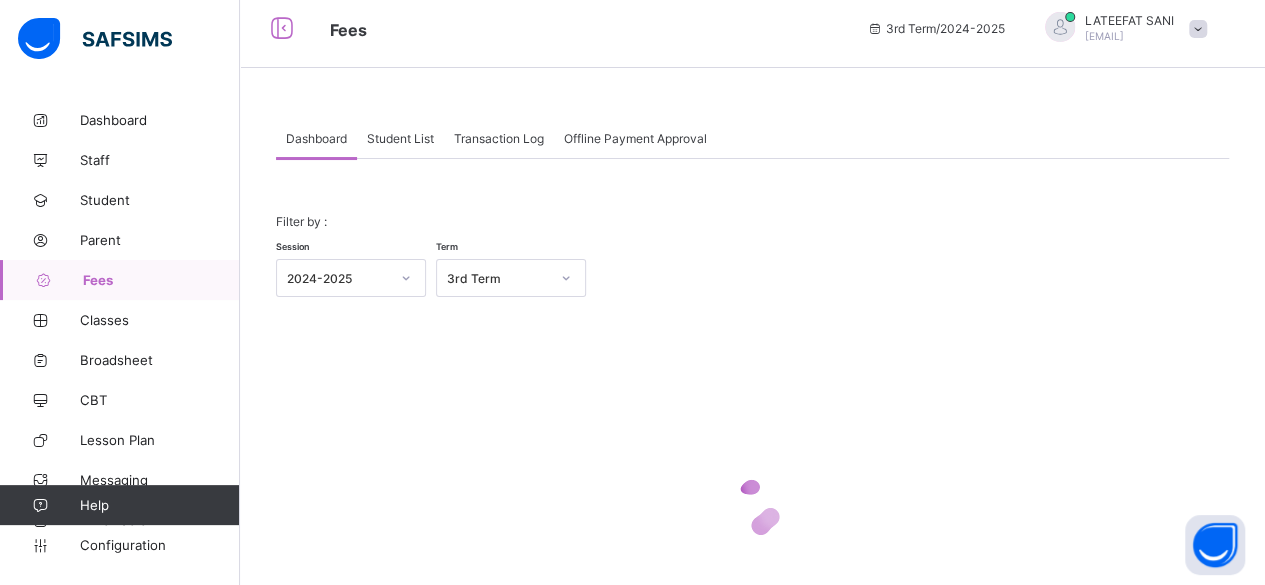 click on "Student List" at bounding box center [400, 138] 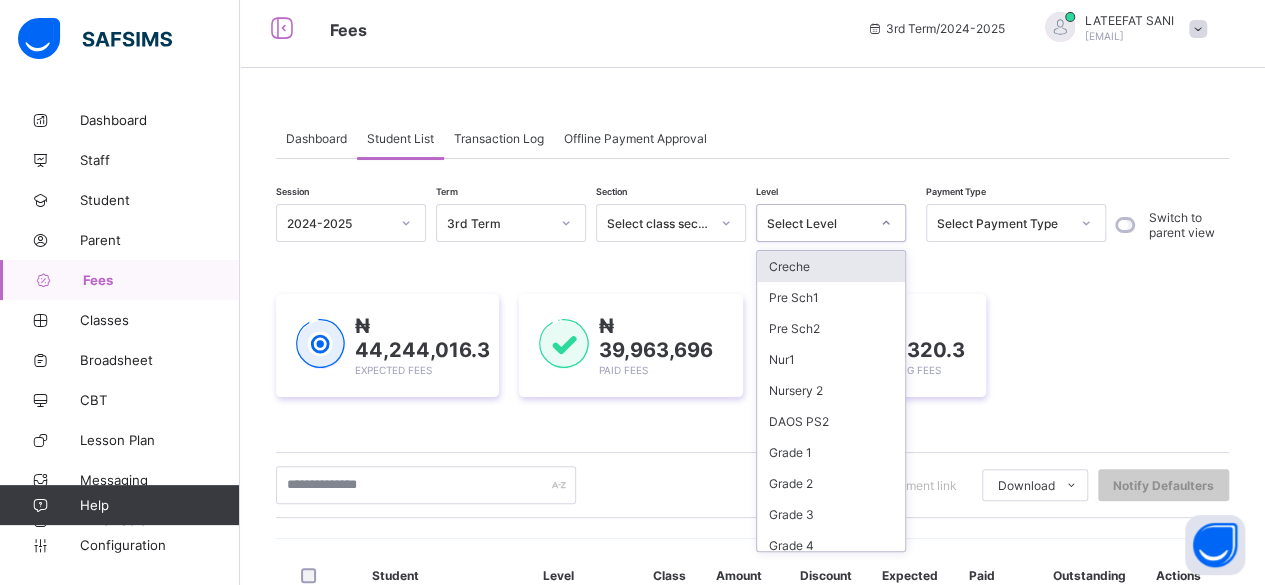 click 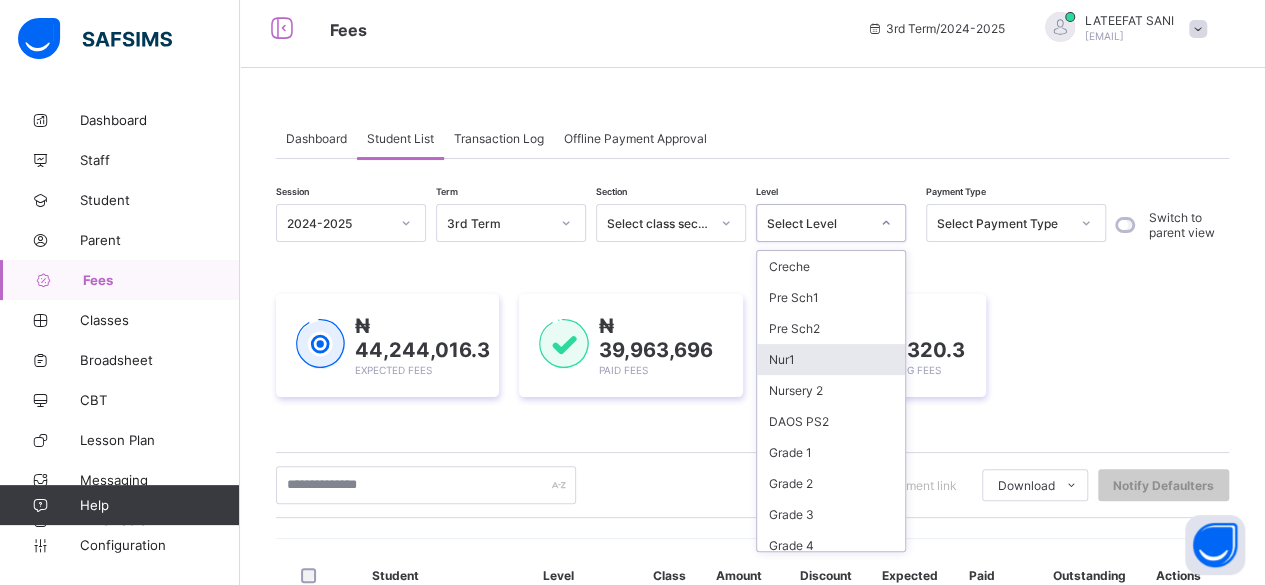 click on "Nur1" at bounding box center (831, 359) 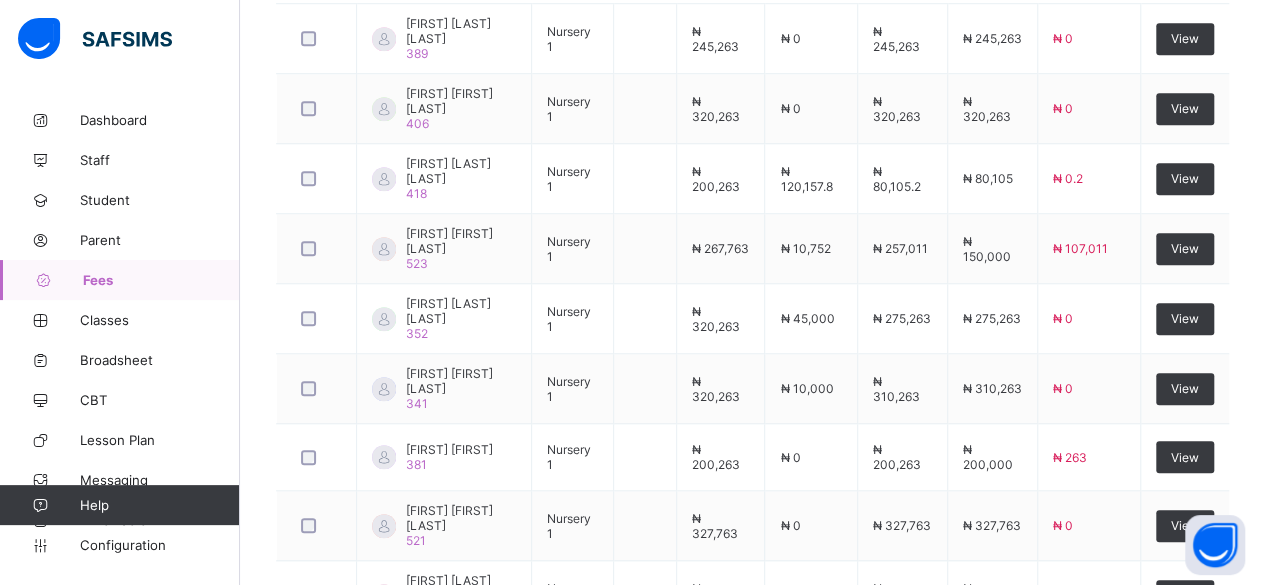 scroll, scrollTop: 754, scrollLeft: 0, axis: vertical 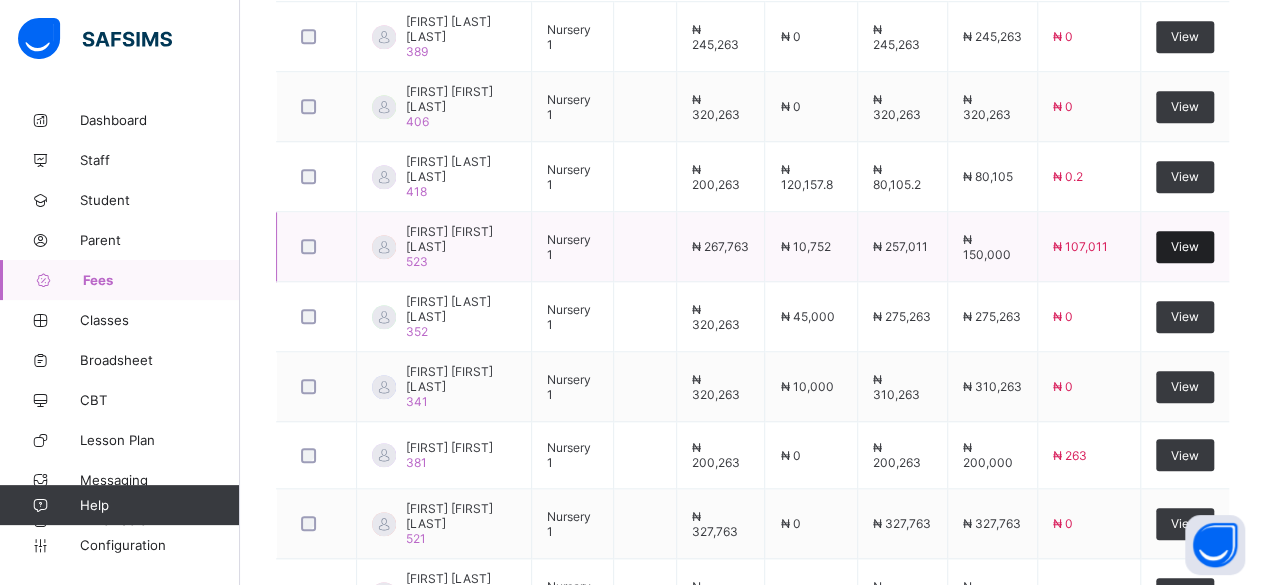 click on "View" at bounding box center [1185, 246] 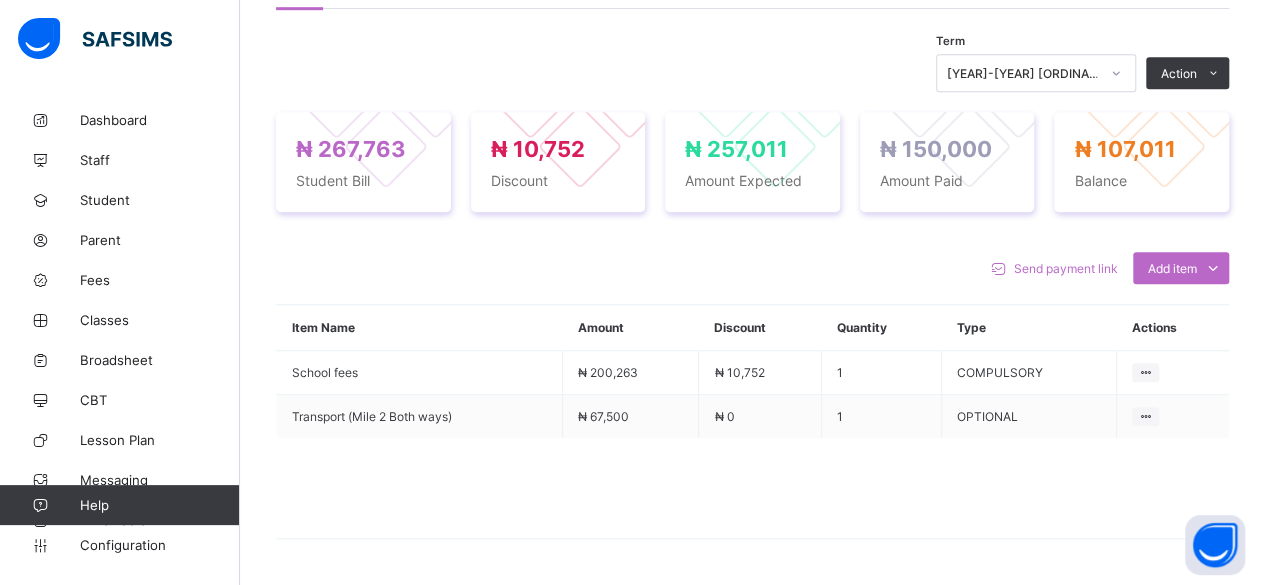 scroll, scrollTop: 662, scrollLeft: 0, axis: vertical 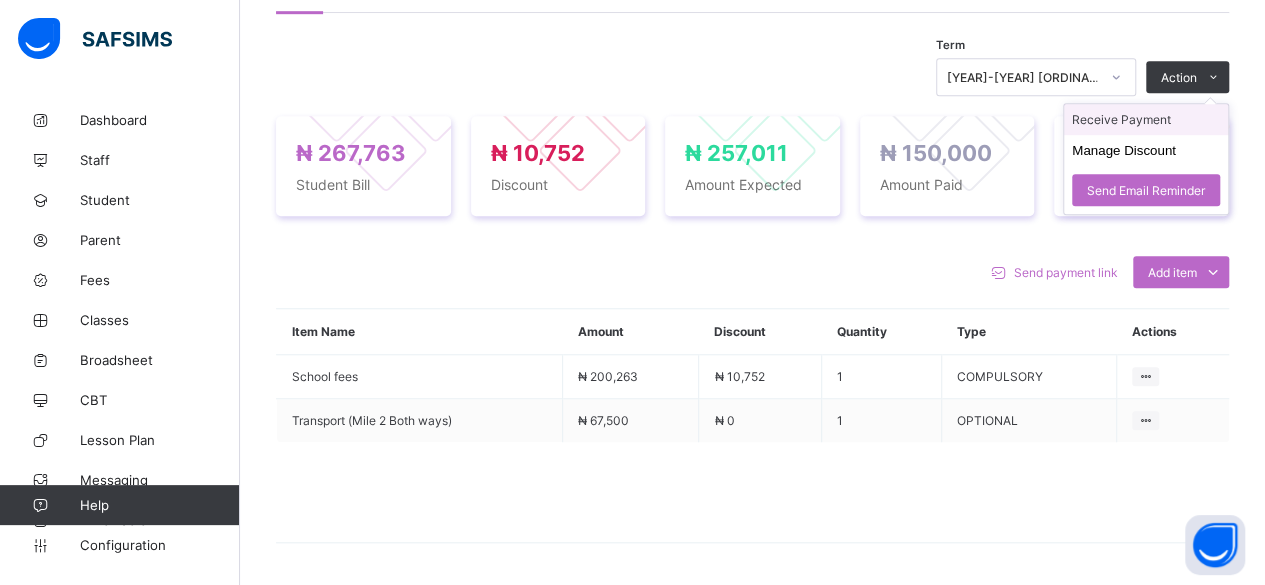 click on "Receive Payment" at bounding box center (1146, 119) 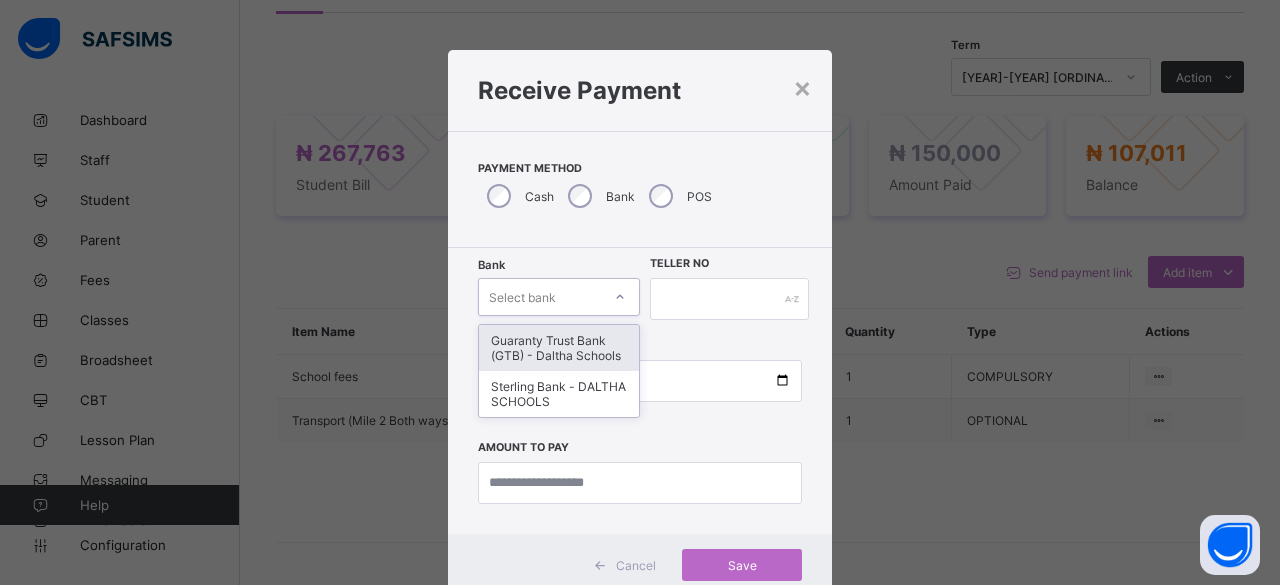 click at bounding box center [620, 297] 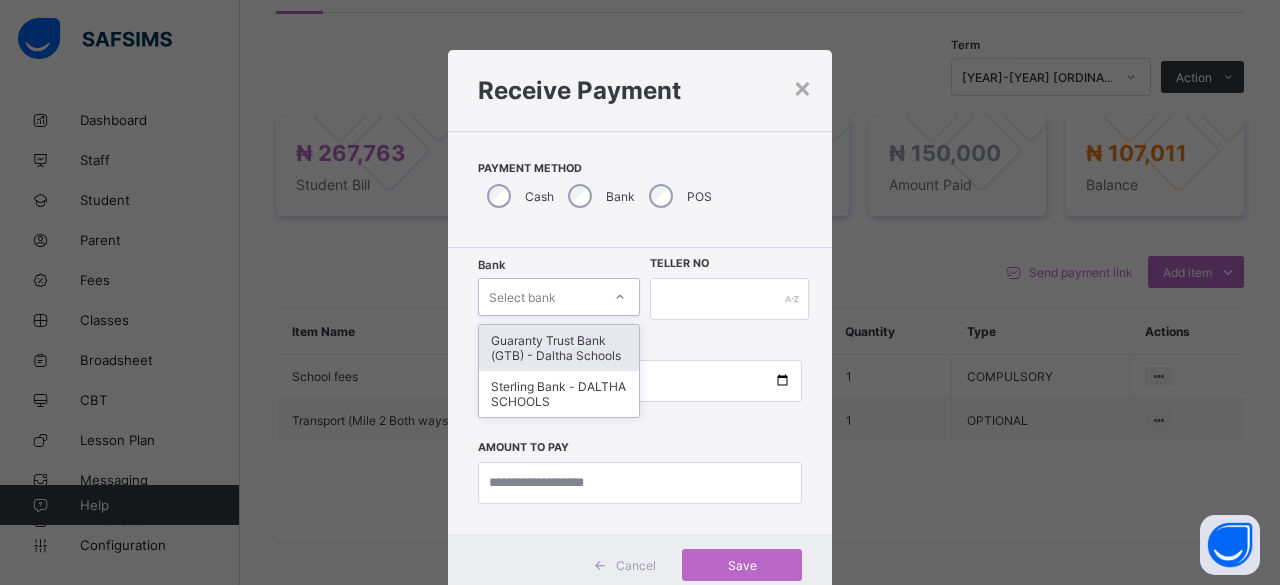 click on "Guaranty Trust Bank (GTB) - Daltha Schools" at bounding box center [559, 348] 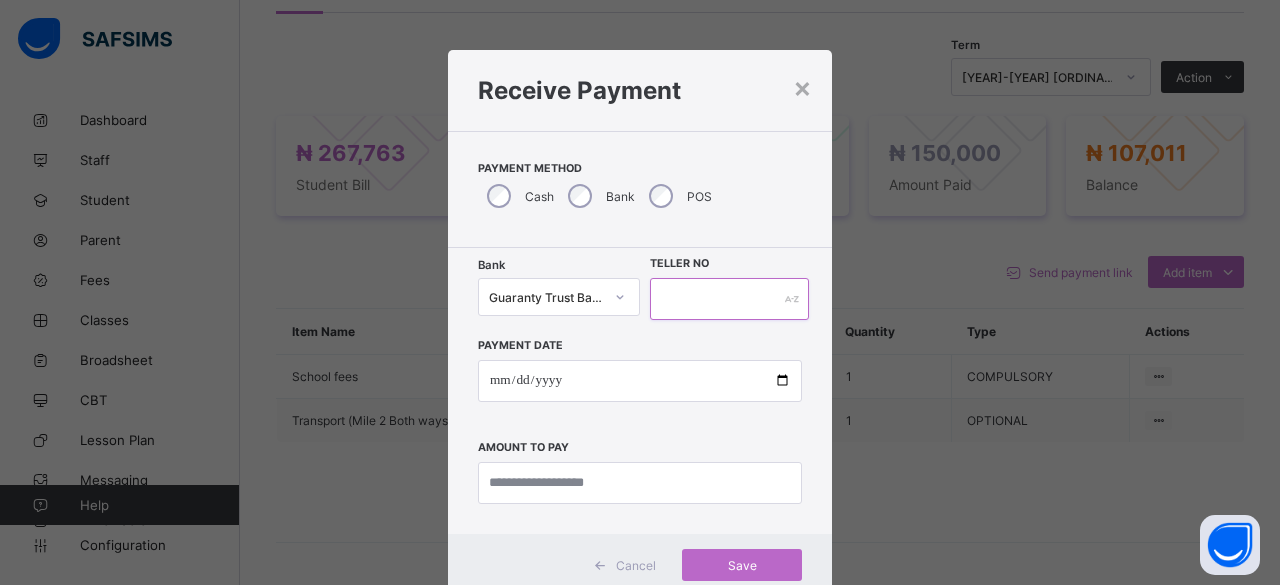 click at bounding box center (729, 299) 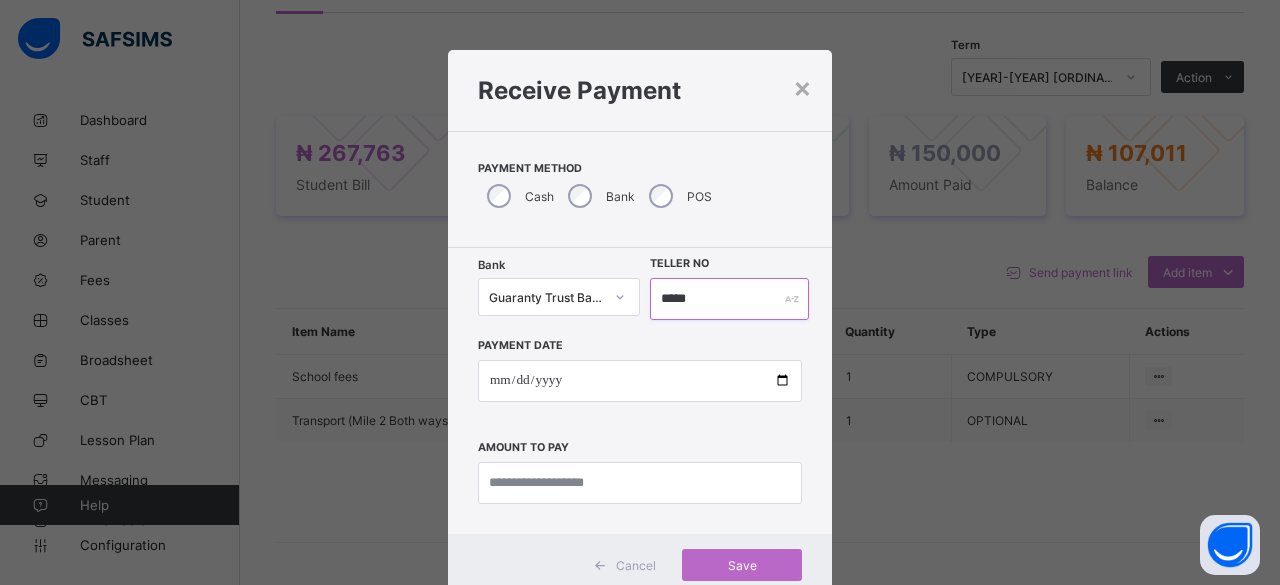 type on "*****" 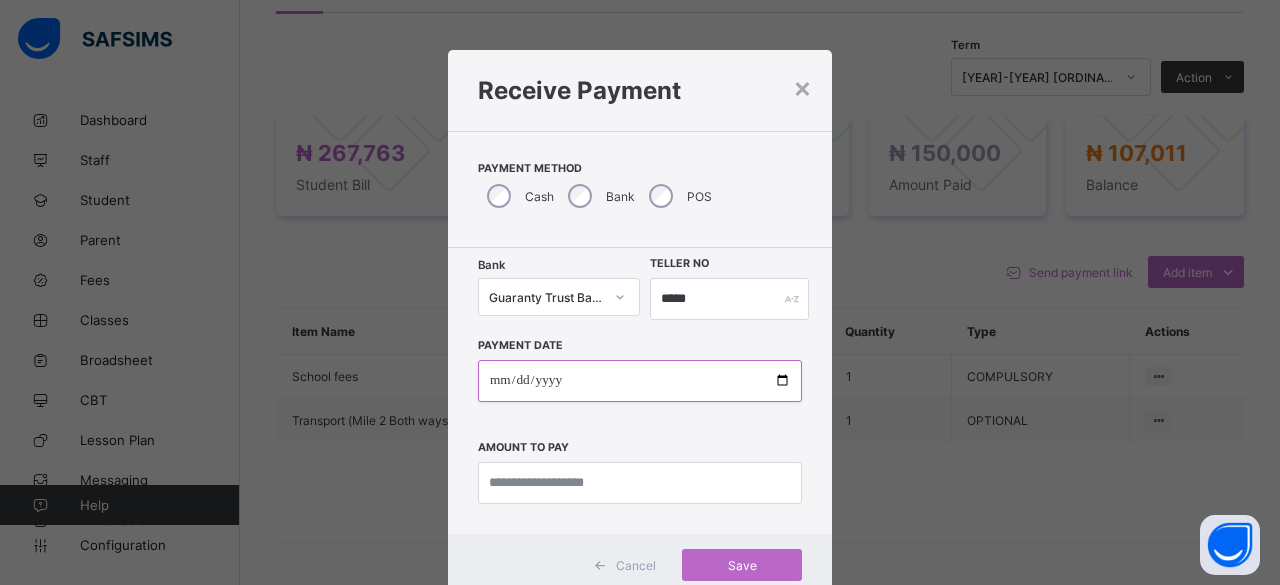 click at bounding box center (640, 381) 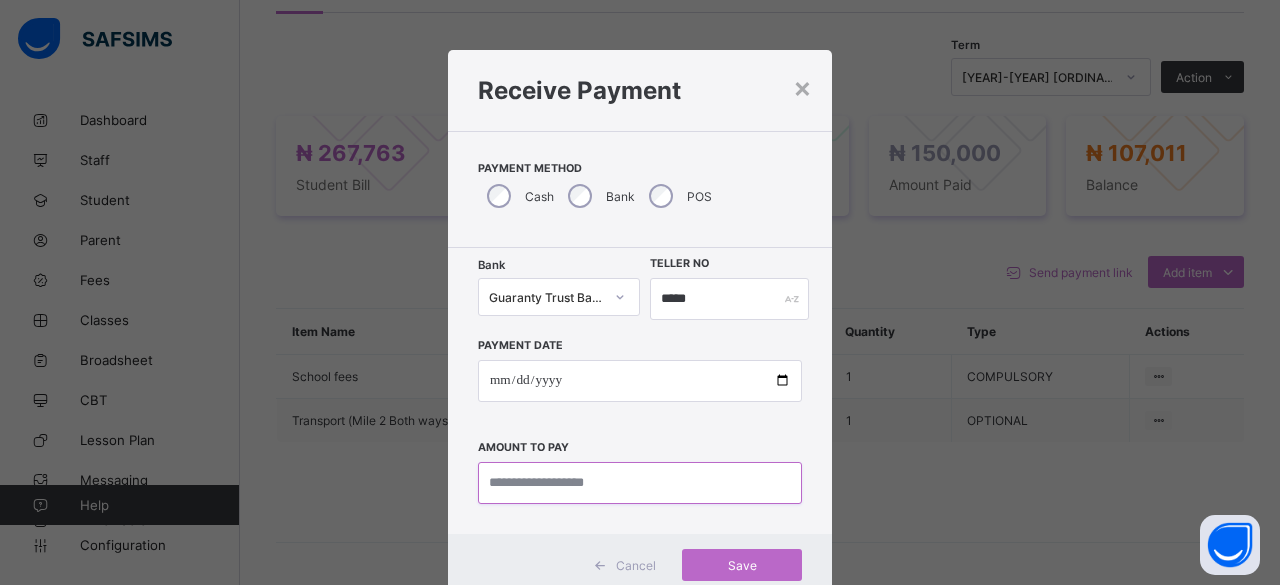 click at bounding box center (640, 483) 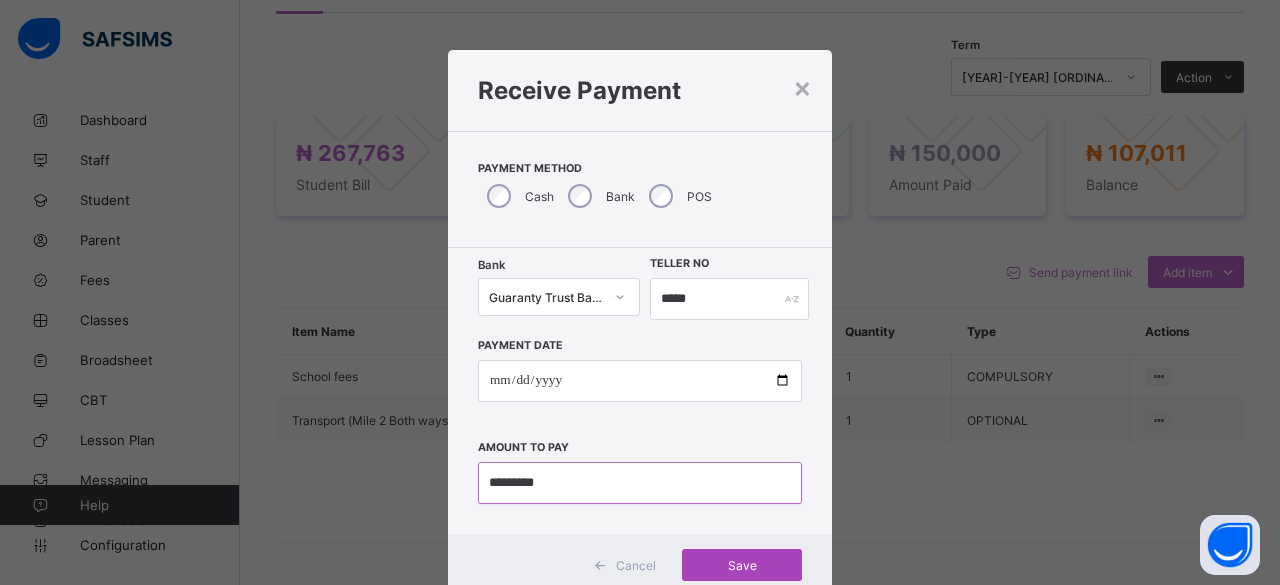 type on "*********" 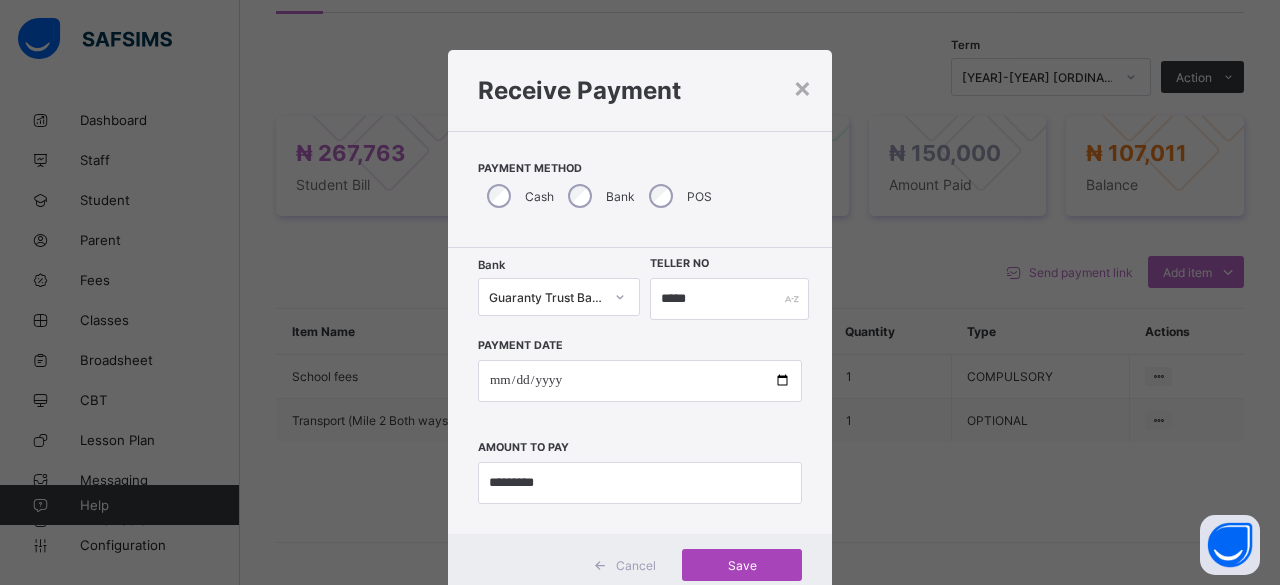 click on "Save" at bounding box center (742, 565) 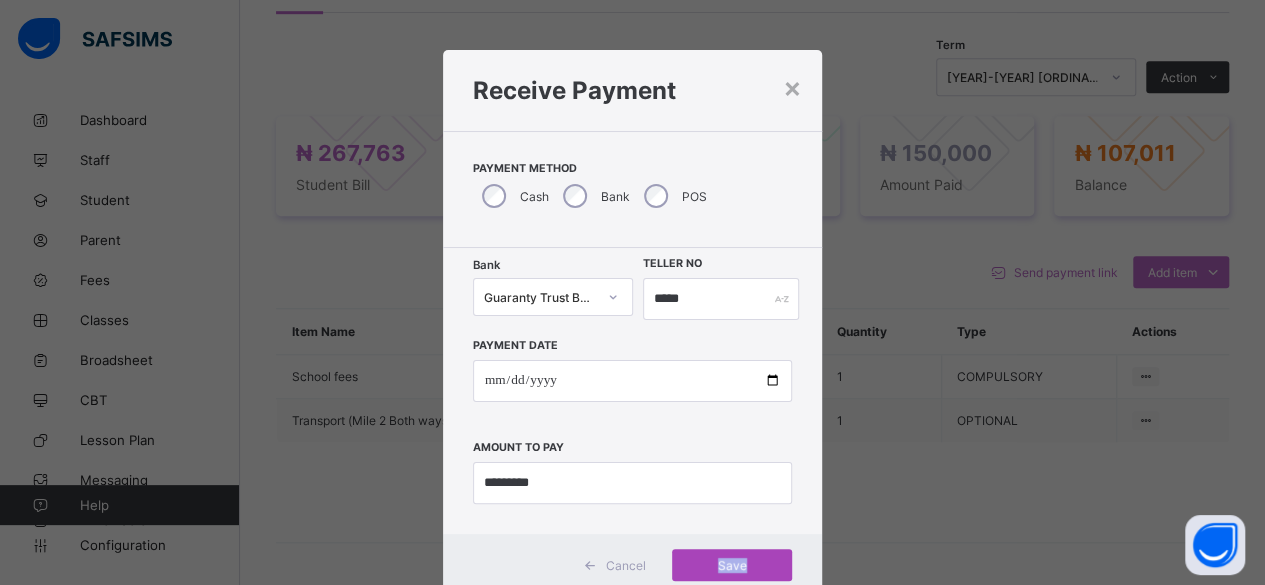 click on "Save" at bounding box center [732, 565] 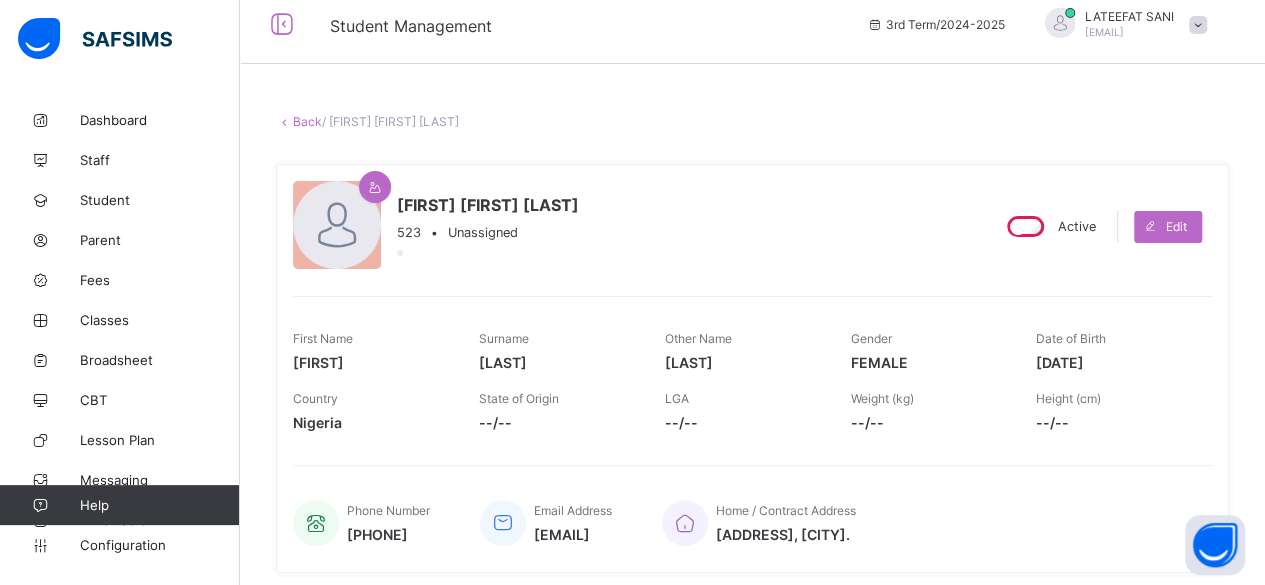 scroll, scrollTop: 0, scrollLeft: 0, axis: both 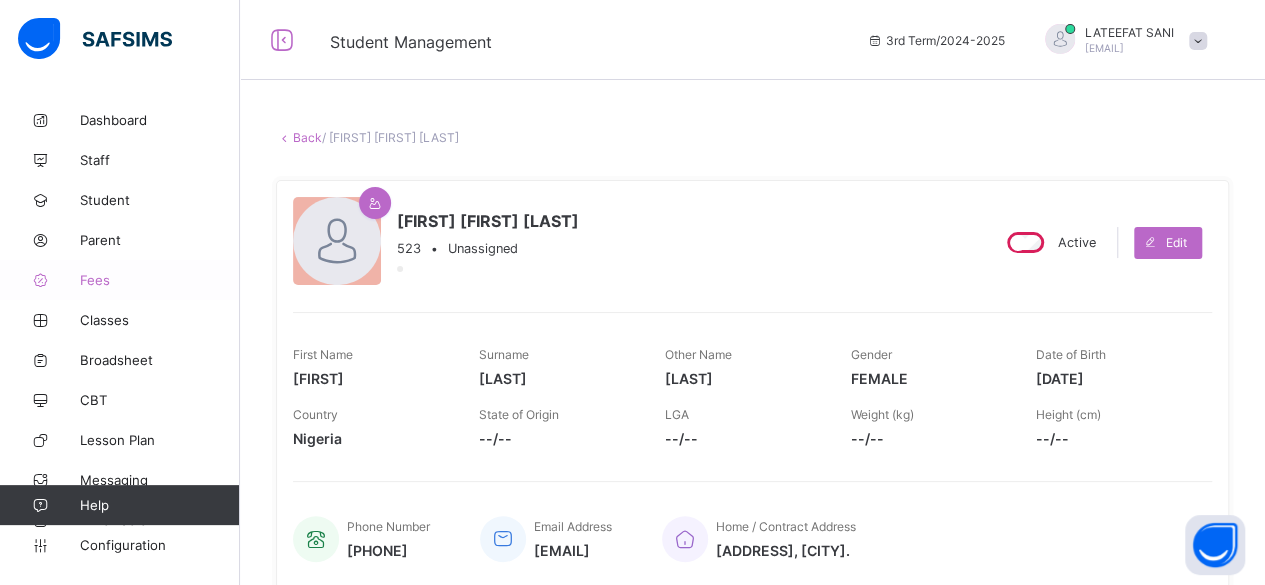 click on "Fees" at bounding box center (160, 280) 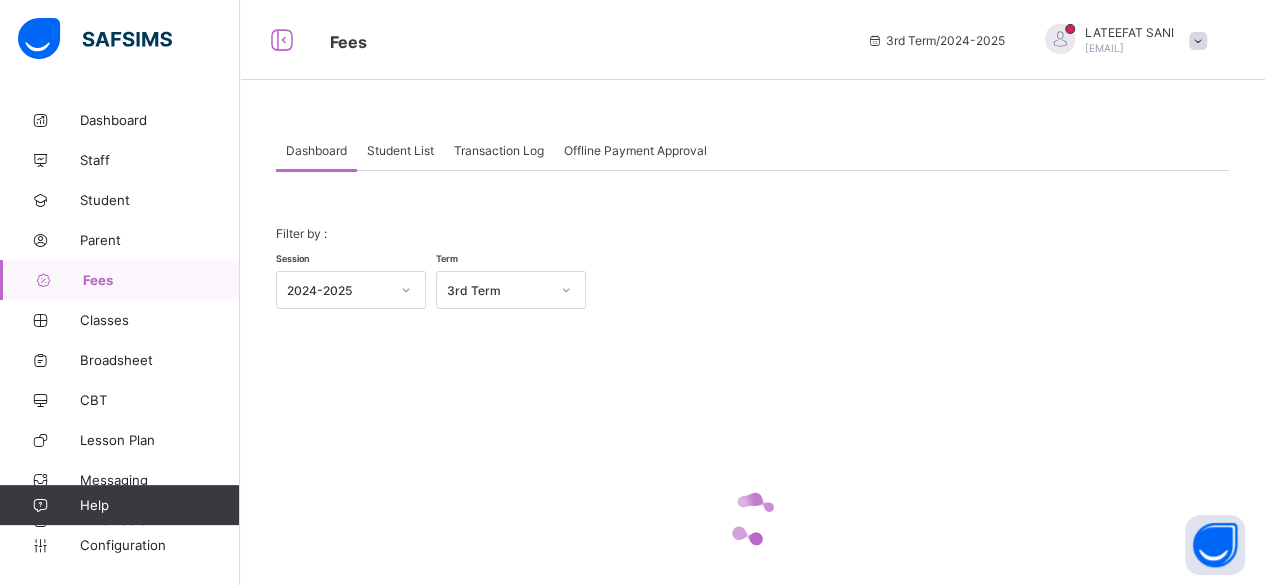 click on "Student List" at bounding box center (400, 150) 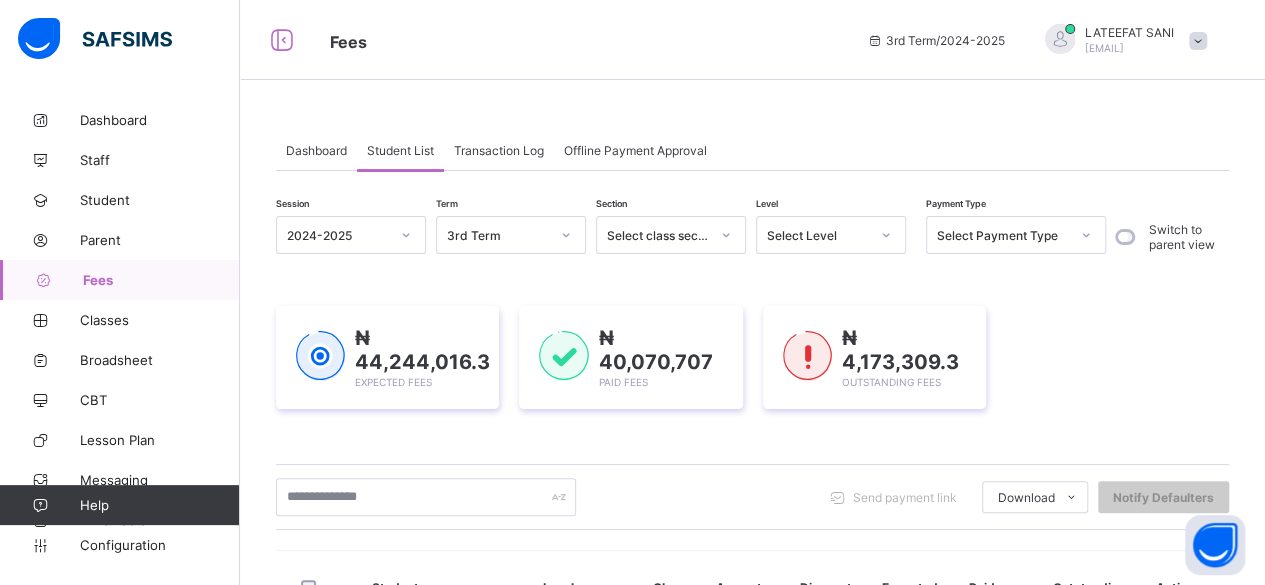 click on "Student List" at bounding box center [400, 150] 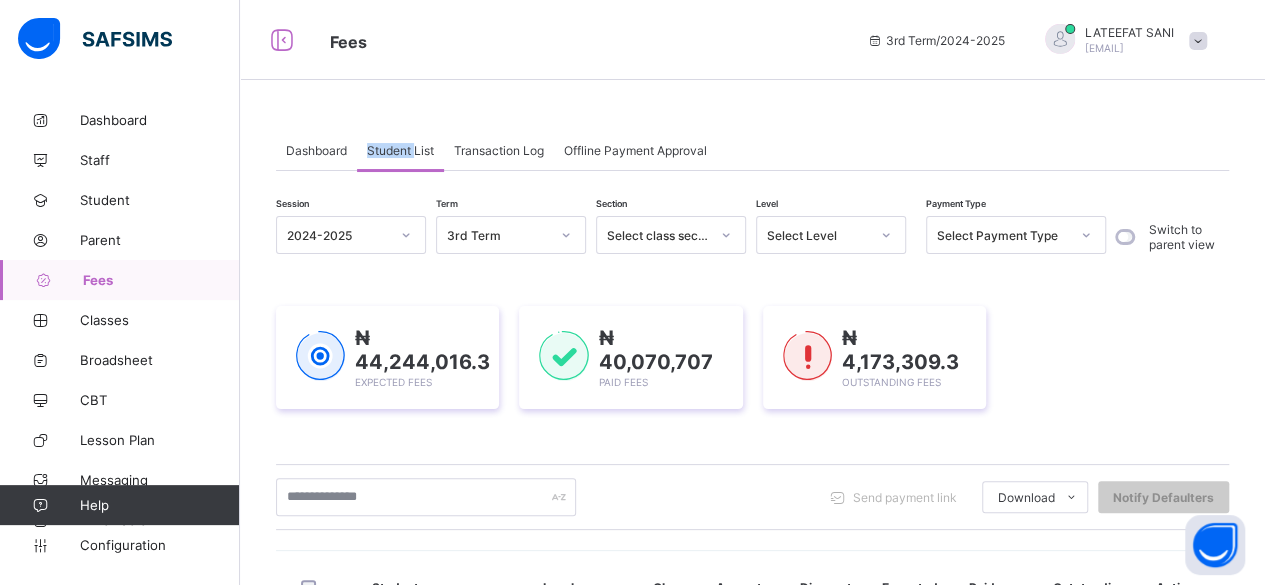 click on "Student List" at bounding box center (400, 150) 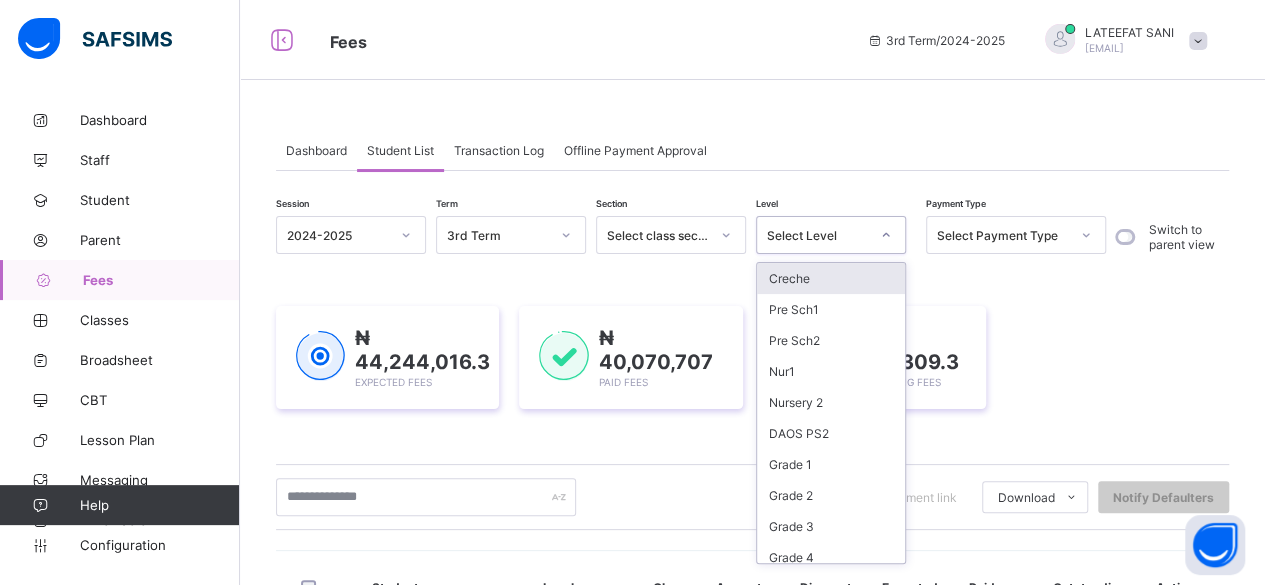 click 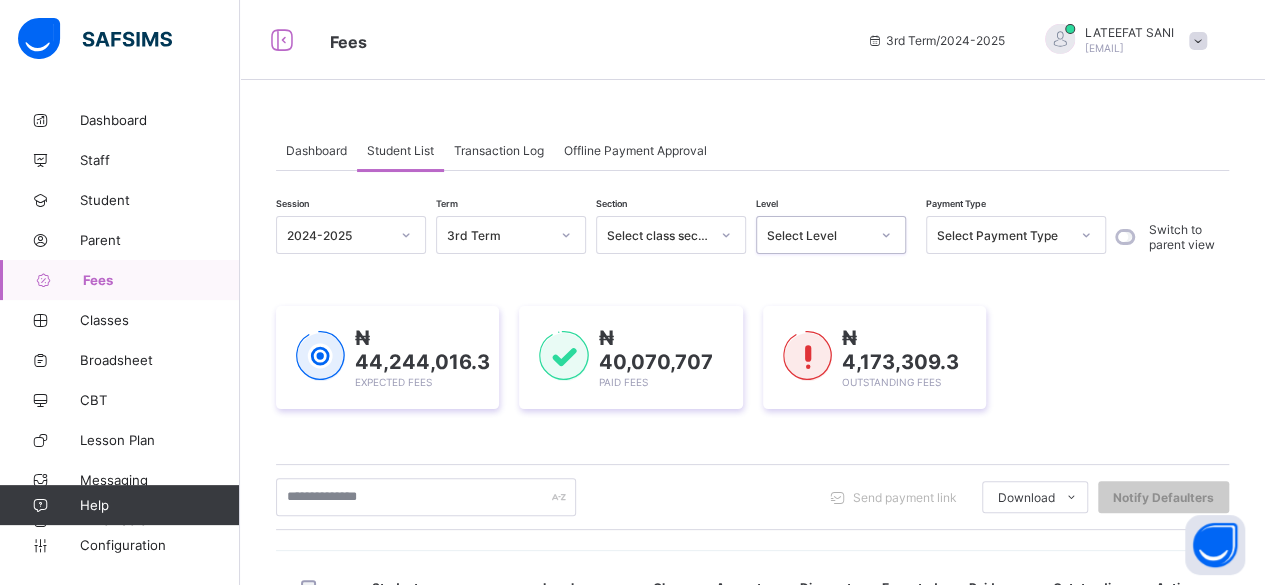 click 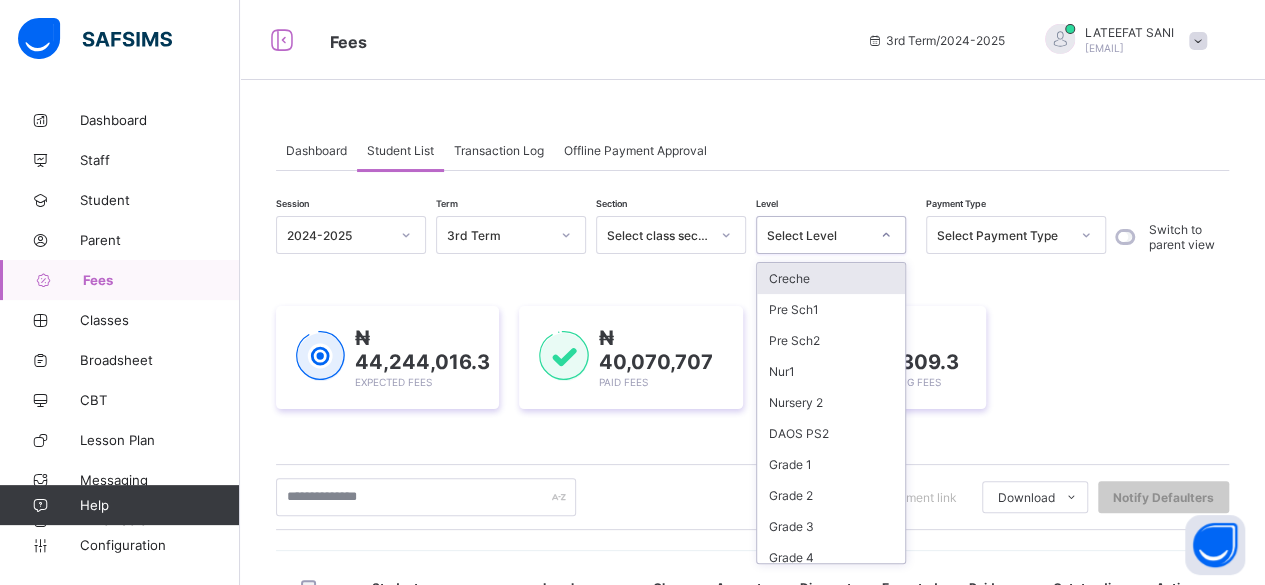 click 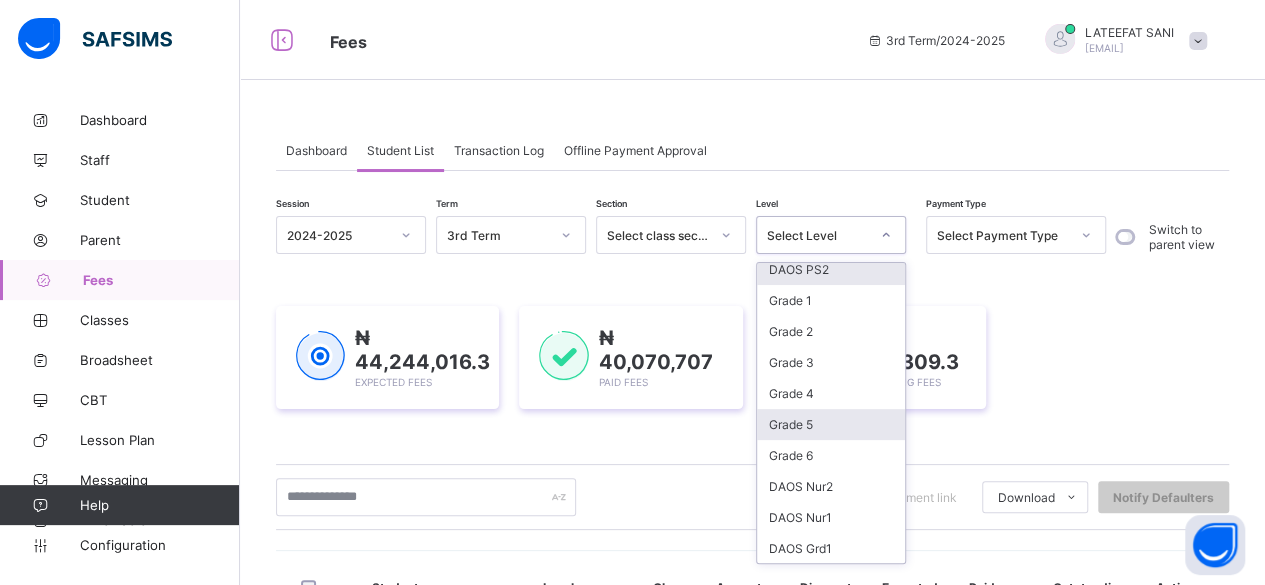 scroll, scrollTop: 130, scrollLeft: 0, axis: vertical 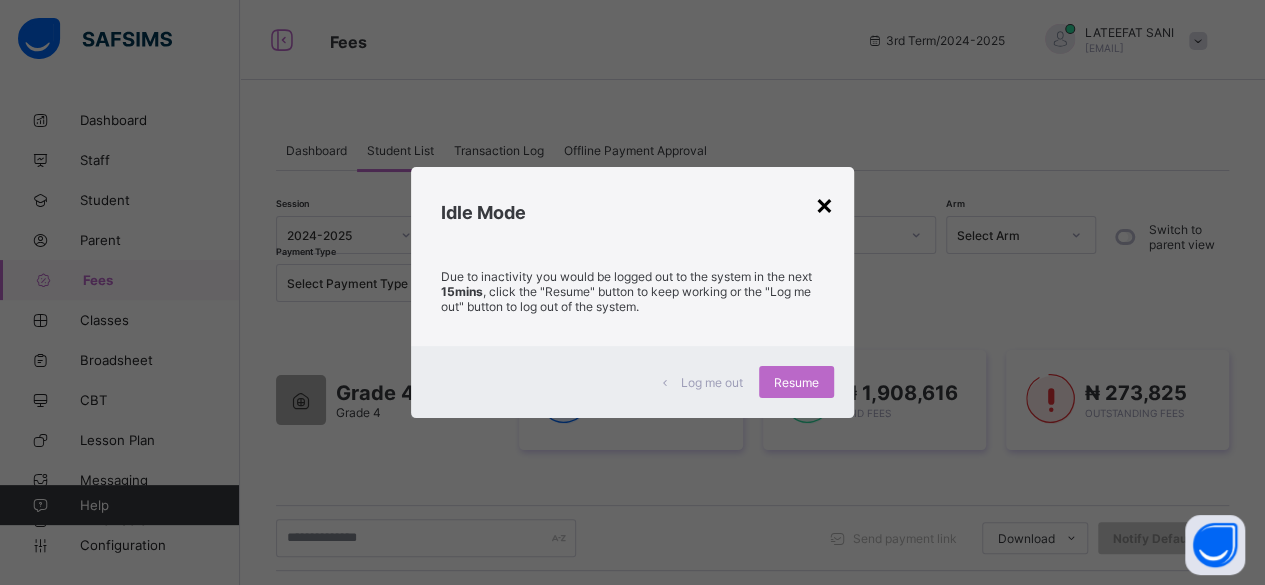 click on "×" at bounding box center (824, 204) 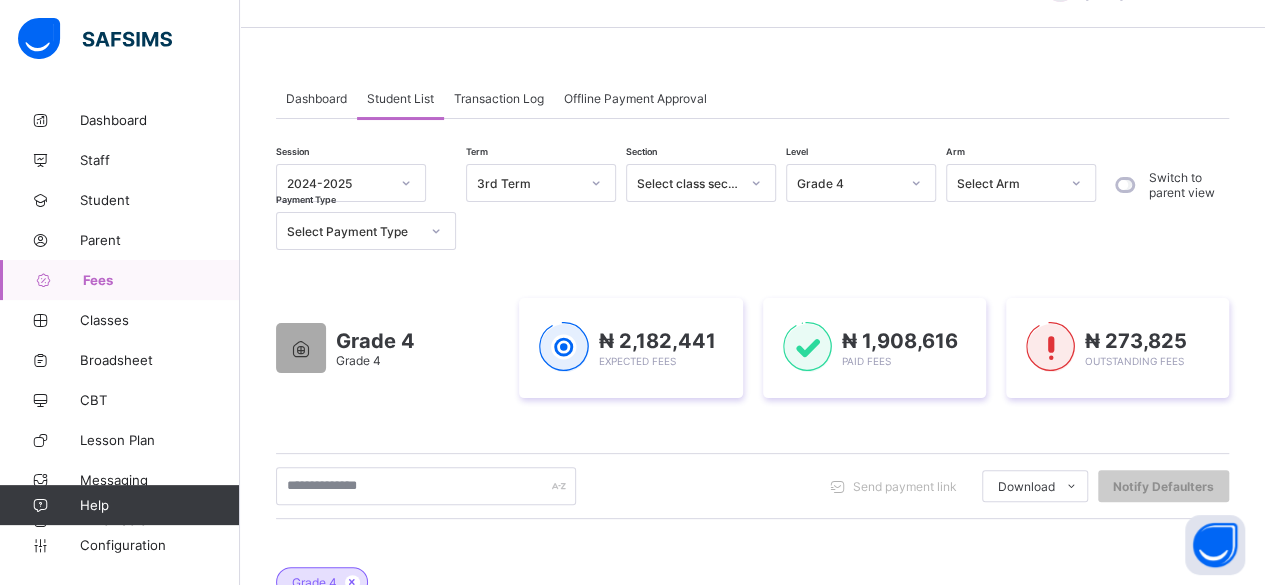 scroll, scrollTop: 138, scrollLeft: 0, axis: vertical 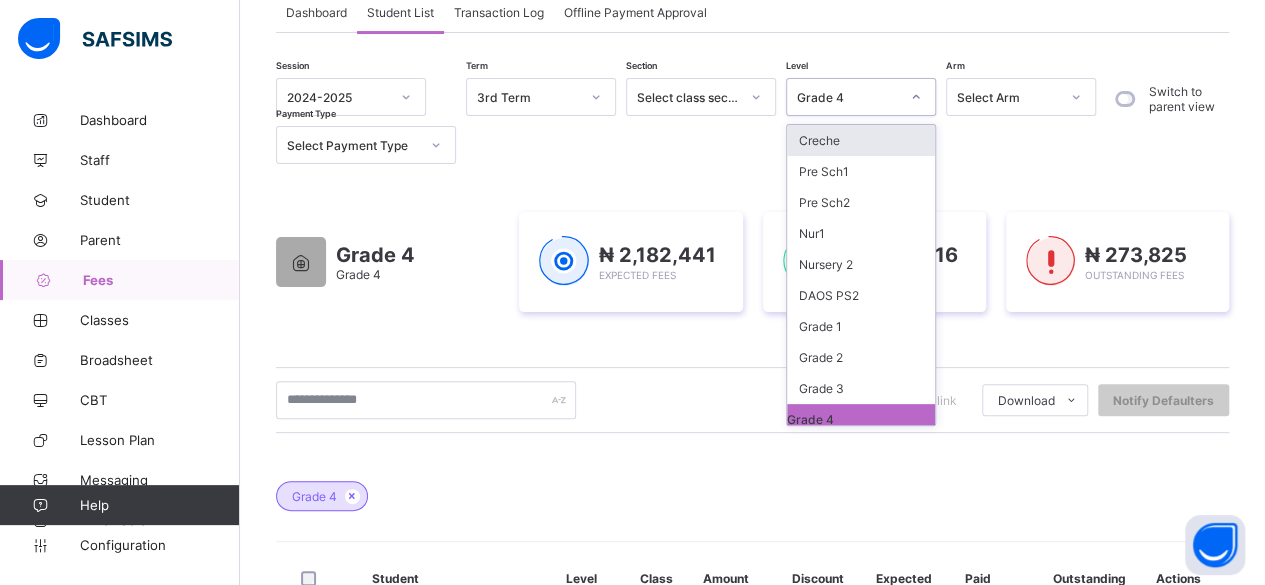 click 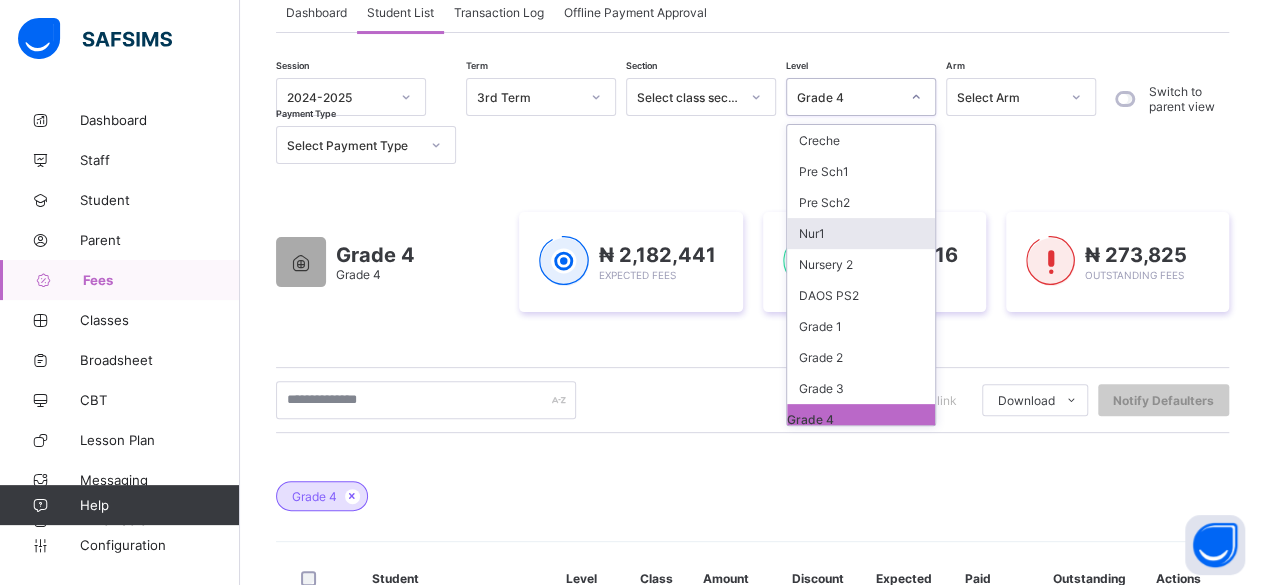 click on "Nur1" at bounding box center [861, 233] 